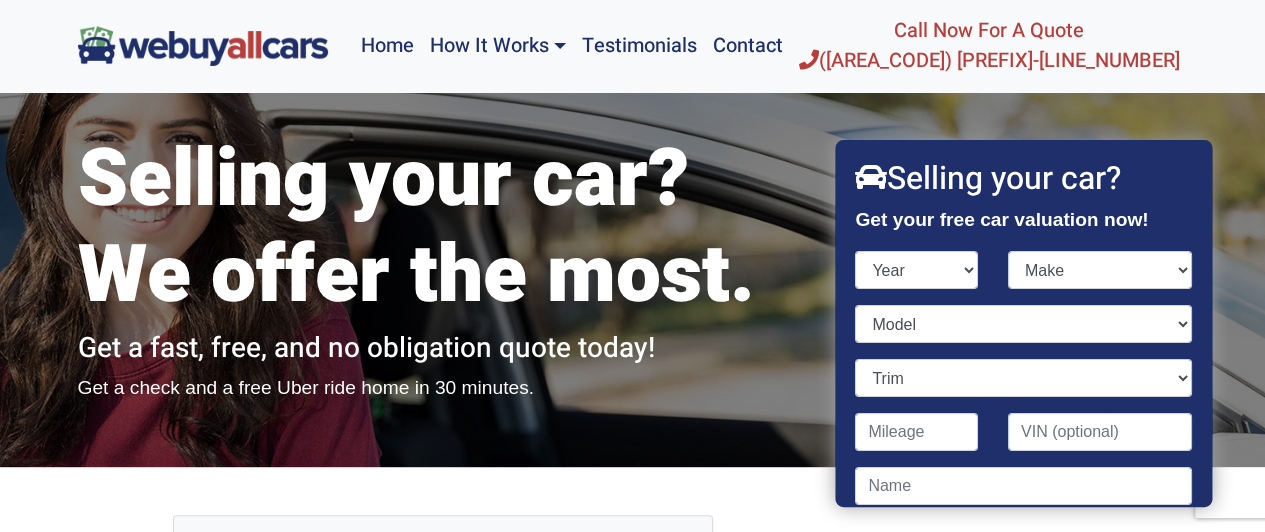 scroll, scrollTop: 0, scrollLeft: 0, axis: both 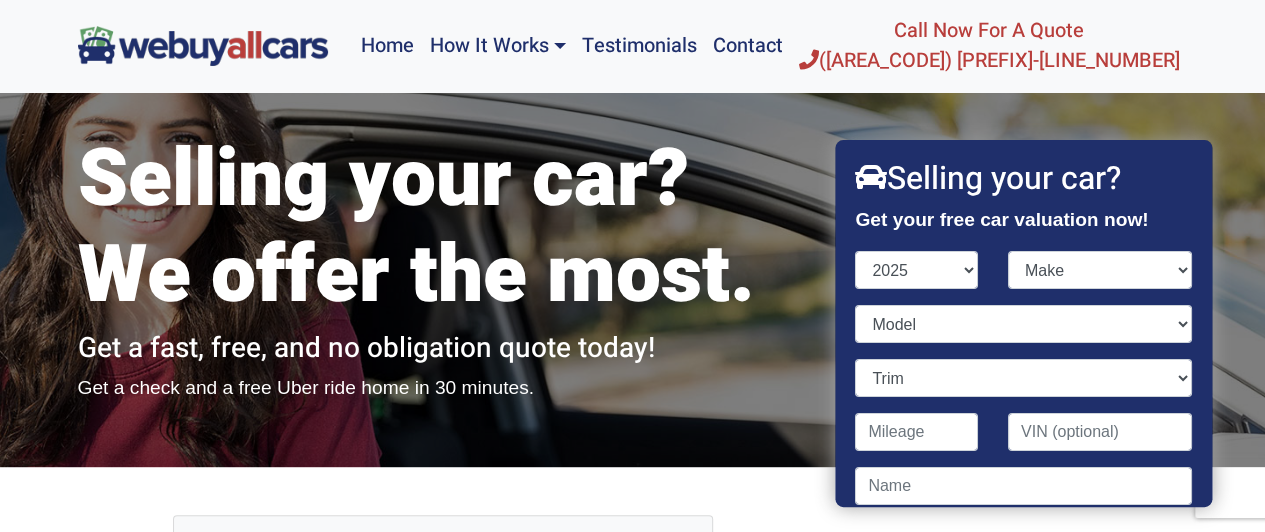 click on "Year 2025 2024 2023 2022 2021 2020 2019 2018 2017 2016 2015 2014 2013 2012 2011 2010 2009 2008 2007 2006 2005 2004 2003 2002 2001 2000 1999 1998 1997 1996 1995 1994 1993 1992 1991 1990 1989 1988 1987 1986 1985 1984 1983 1982 1981 1980 1979 1978 1977 1976 1975 1974 1973 1972 1971 1970 1969 1968 1967 1966 1965 1964 1963 1962 1961 1960 1959 1958 1957 1956 1955 1954 1953 1952 1951 1950 1949 1948 1947 1946 1945 1944 1943 1942 1941" at bounding box center [917, 270] 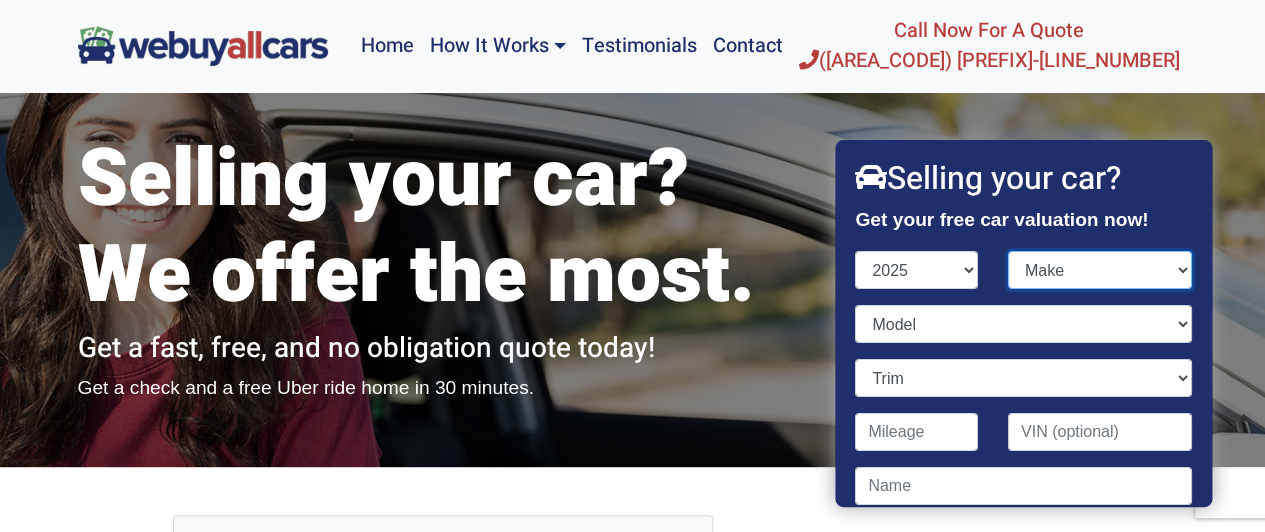 click on "Make" at bounding box center (1100, 270) 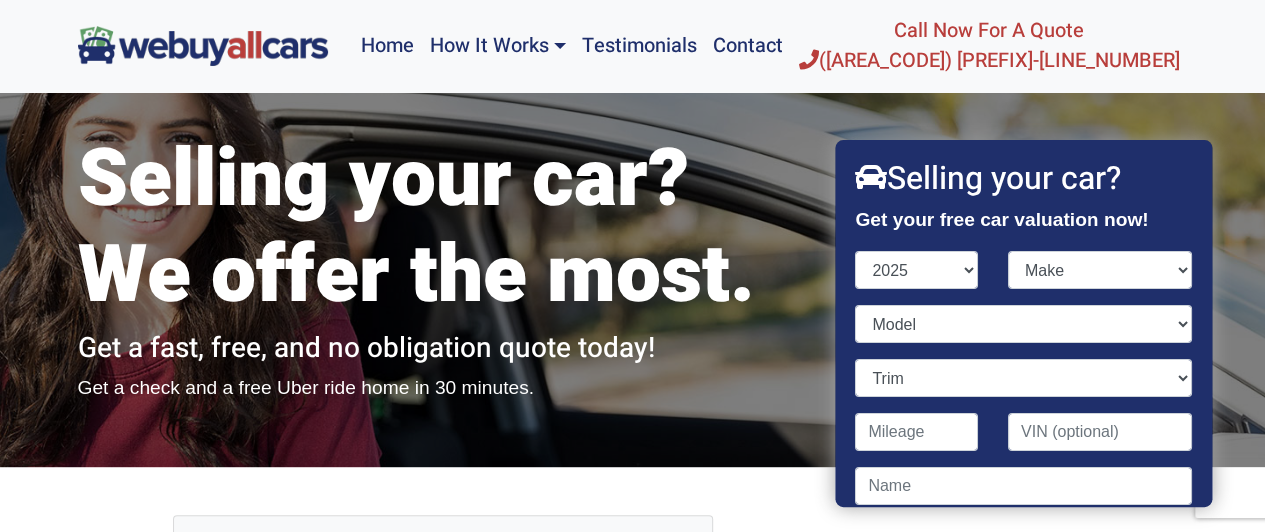 click on "Get your free car valuation now!" at bounding box center [1002, 219] 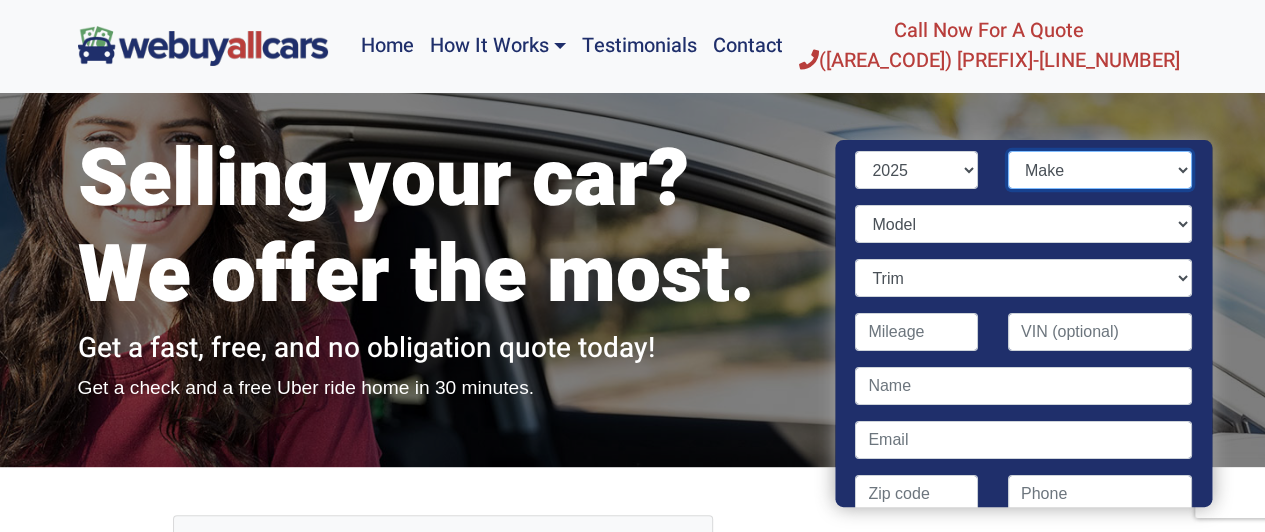 click on "Make" at bounding box center [1100, 170] 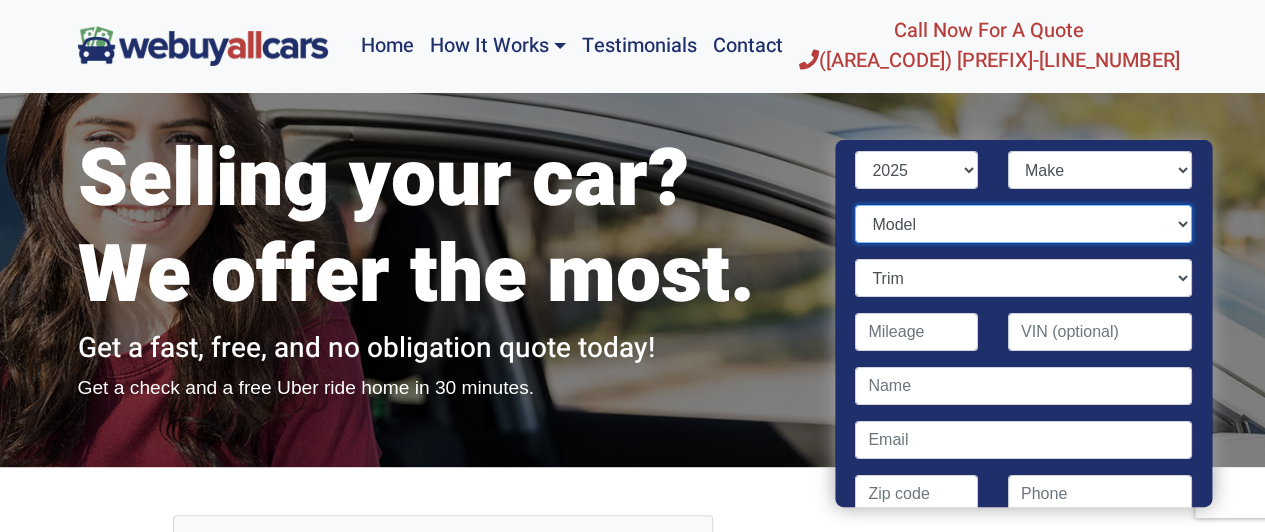 click on "Model" at bounding box center [1024, 224] 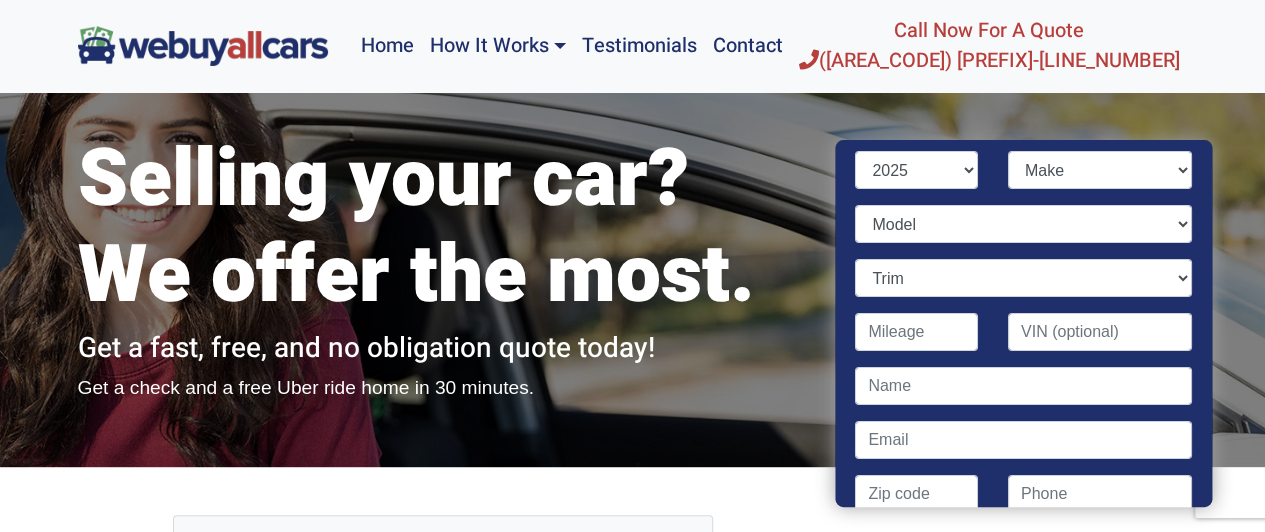 click on "Year 2025 2024 2023 2022 2021 2020 2019 2018 2017 2016 2015 2014 2013 2012 2011 2010 2009 2008 2007 2006 2005 2004 2003 2002 2001 2000 1999 1998 1997 1996 1995 1994 1993 1992 1991 1990 1989 1988 1987 1986 1985 1984 1983 1982 1981 1980 1979 1978 1977 1976 1975 1974 1973 1972 1971 1970 1969 1968 1967 1966 1965 1964 1963 1962 1961 1960 1959 1958 1957 1956 1955 1954 1953 1952 1951 1950 1949 1948 1947 1946 1945 1944 1943 1942 1941" at bounding box center [917, 178] 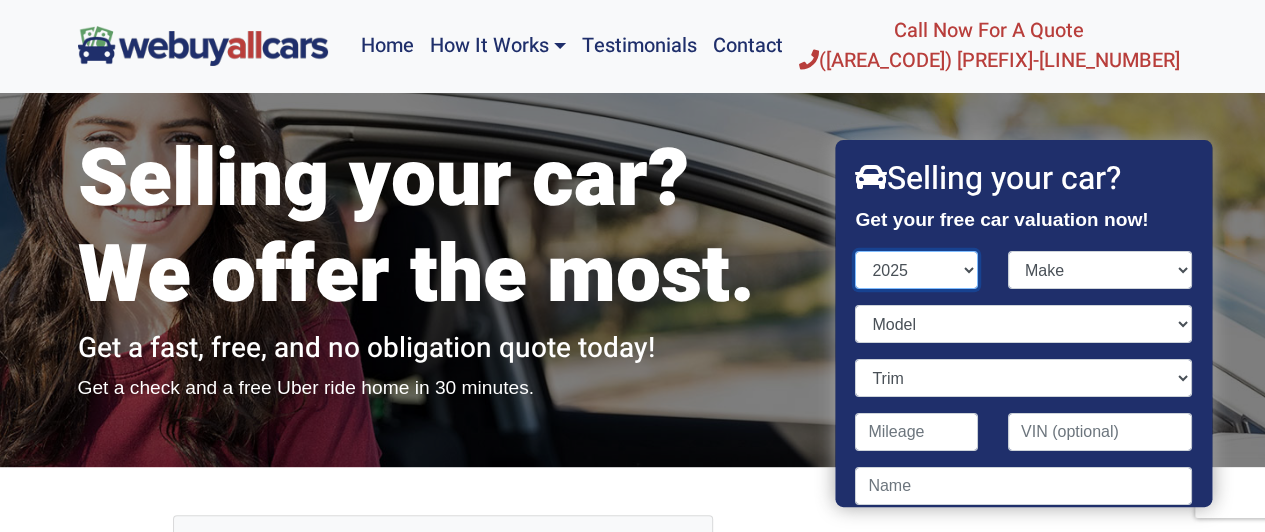 click on "Year 2025 2024 2023 2022 2021 2020 2019 2018 2017 2016 2015 2014 2013 2012 2011 2010 2009 2008 2007 2006 2005 2004 2003 2002 2001 2000 1999 1998 1997 1996 1995 1994 1993 1992 1991 1990 1989 1988 1987 1986 1985 1984 1983 1982 1981 1980 1979 1978 1977 1976 1975 1974 1973 1972 1971 1970 1969 1968 1967 1966 1965 1964 1963 1962 1961 1960 1959 1958 1957 1956 1955 1954 1953 1952 1951 1950 1949 1948 1947 1946 1945 1944 1943 1942 1941" at bounding box center (917, 270) 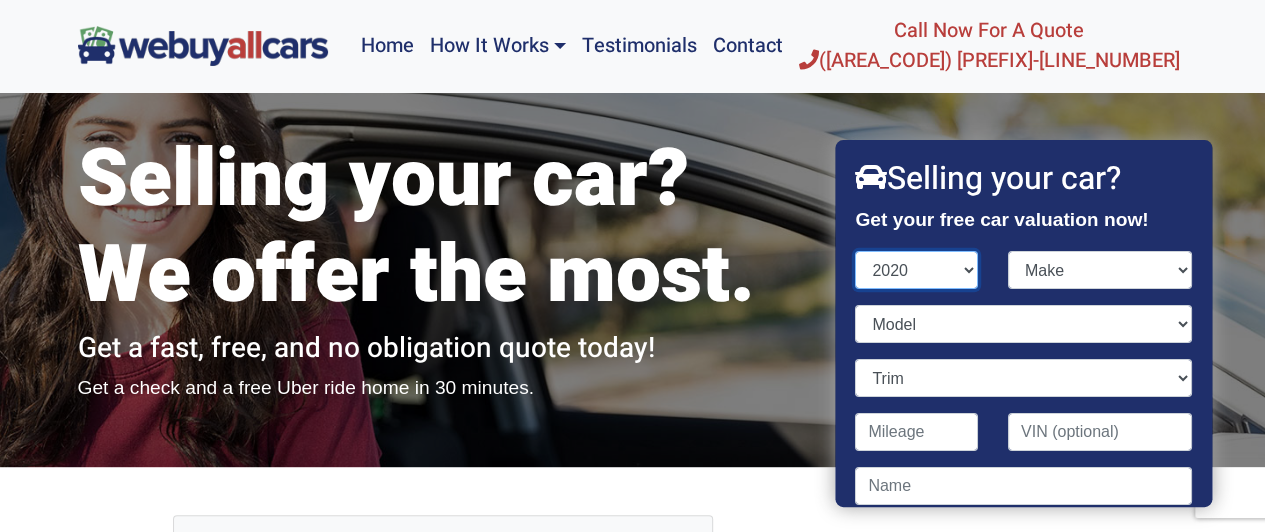 click on "Year 2025 2024 2023 2022 2021 2020 2019 2018 2017 2016 2015 2014 2013 2012 2011 2010 2009 2008 2007 2006 2005 2004 2003 2002 2001 2000 1999 1998 1997 1996 1995 1994 1993 1992 1991 1990 1989 1988 1987 1986 1985 1984 1983 1982 1981 1980 1979 1978 1977 1976 1975 1974 1973 1972 1971 1970 1969 1968 1967 1966 1965 1964 1963 1962 1961 1960 1959 1958 1957 1956 1955 1954 1953 1952 1951 1950 1949 1948 1947 1946 1945 1944 1943 1942 1941" at bounding box center (917, 270) 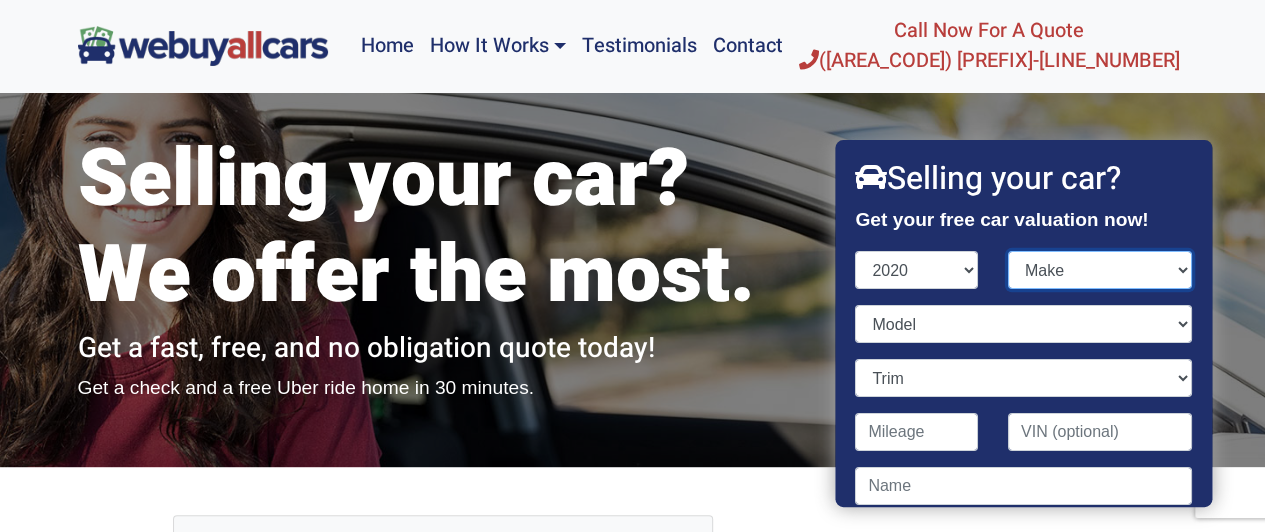 click on "Make" at bounding box center [1100, 270] 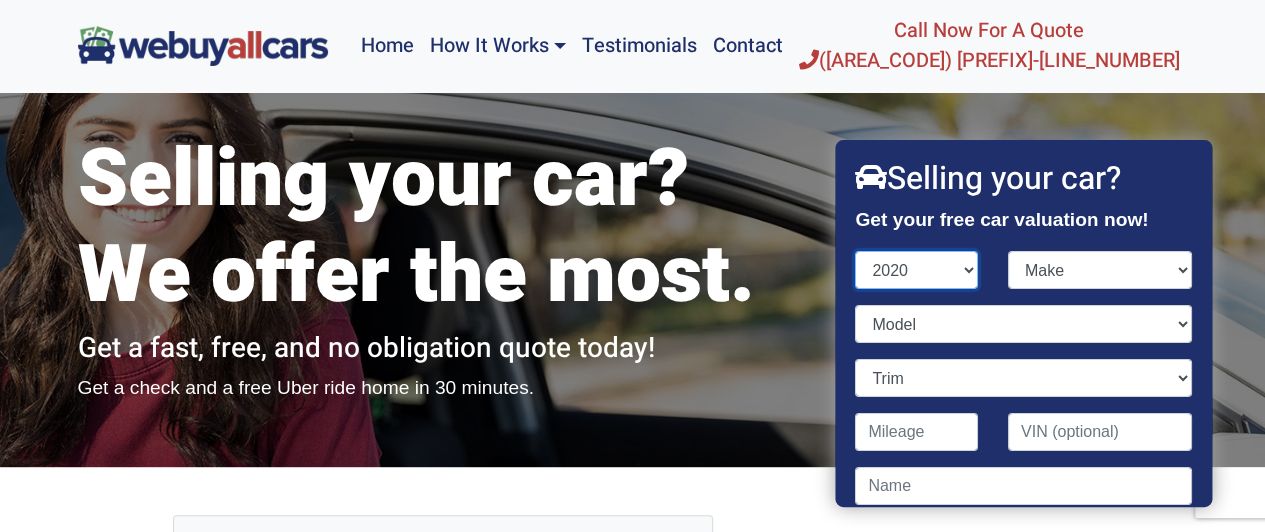 click on "Year 2025 2024 2023 2022 2021 2020 2019 2018 2017 2016 2015 2014 2013 2012 2011 2010 2009 2008 2007 2006 2005 2004 2003 2002 2001 2000 1999 1998 1997 1996 1995 1994 1993 1992 1991 1990 1989 1988 1987 1986 1985 1984 1983 1982 1981 1980 1979 1978 1977 1976 1975 1974 1973 1972 1971 1970 1969 1968 1967 1966 1965 1964 1963 1962 1961 1960 1959 1958 1957 1956 1955 1954 1953 1952 1951 1950 1949 1948 1947 1946 1945 1944 1943 1942 1941" at bounding box center (917, 270) 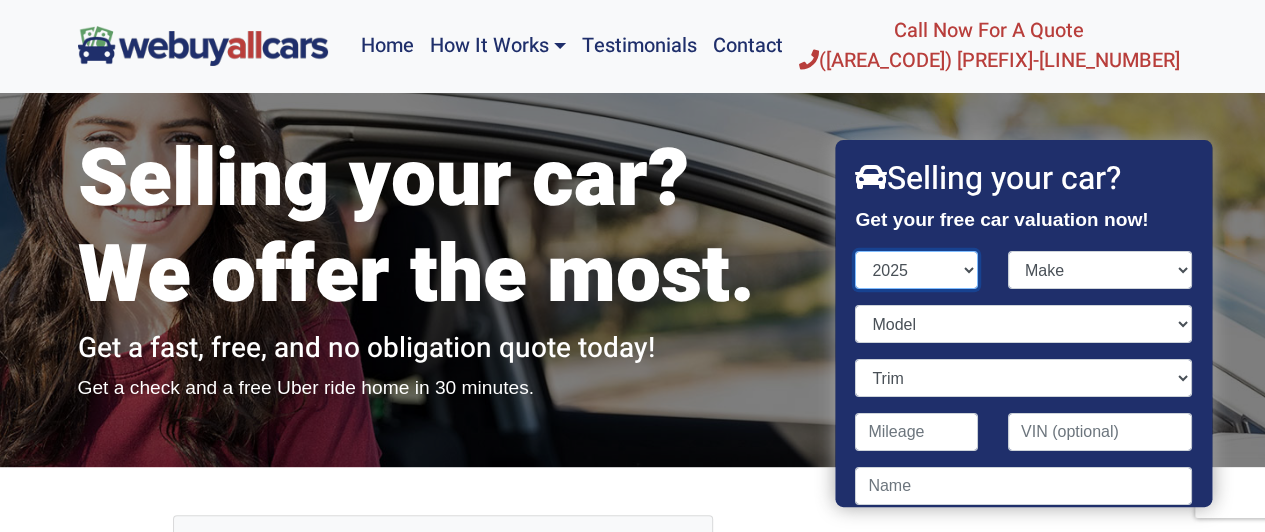 click on "Year 2025 2024 2023 2022 2021 2020 2019 2018 2017 2016 2015 2014 2013 2012 2011 2010 2009 2008 2007 2006 2005 2004 2003 2002 2001 2000 1999 1998 1997 1996 1995 1994 1993 1992 1991 1990 1989 1988 1987 1986 1985 1984 1983 1982 1981 1980 1979 1978 1977 1976 1975 1974 1973 1972 1971 1970 1969 1968 1967 1966 1965 1964 1963 1962 1961 1960 1959 1958 1957 1956 1955 1954 1953 1952 1951 1950 1949 1948 1947 1946 1945 1944 1943 1942 1941" at bounding box center (917, 270) 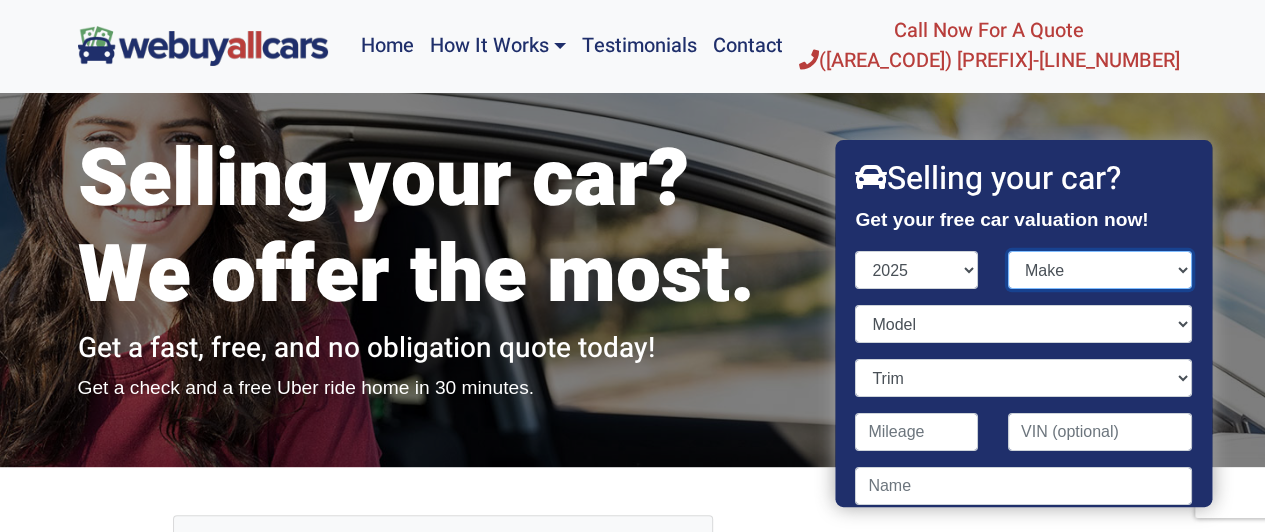 click on "Make" at bounding box center (1100, 270) 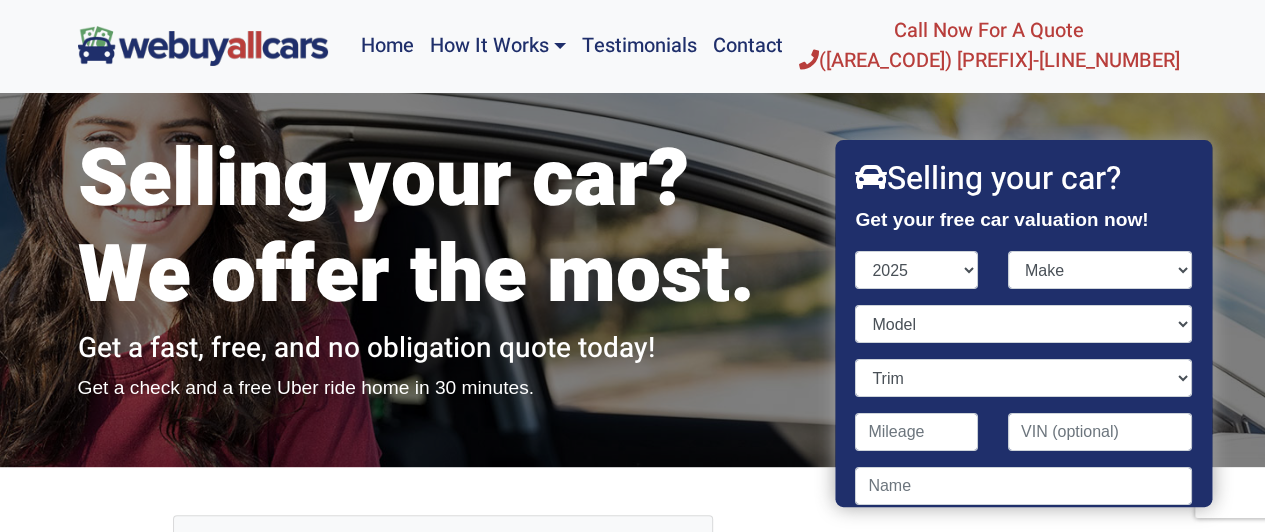 click on "Get your free car valuation now!" at bounding box center (1002, 219) 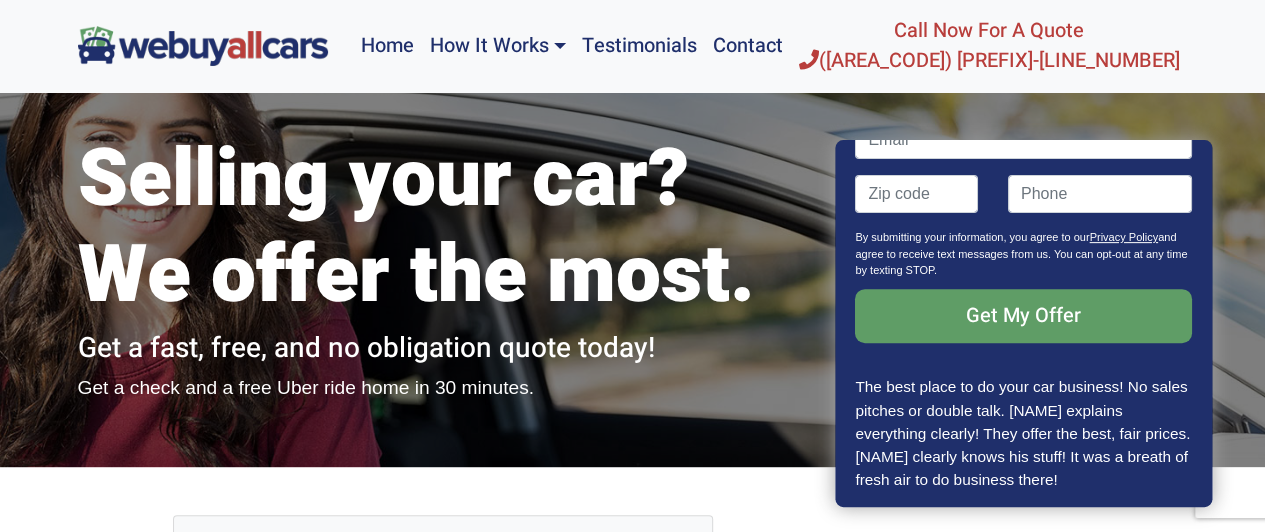 scroll, scrollTop: 100, scrollLeft: 0, axis: vertical 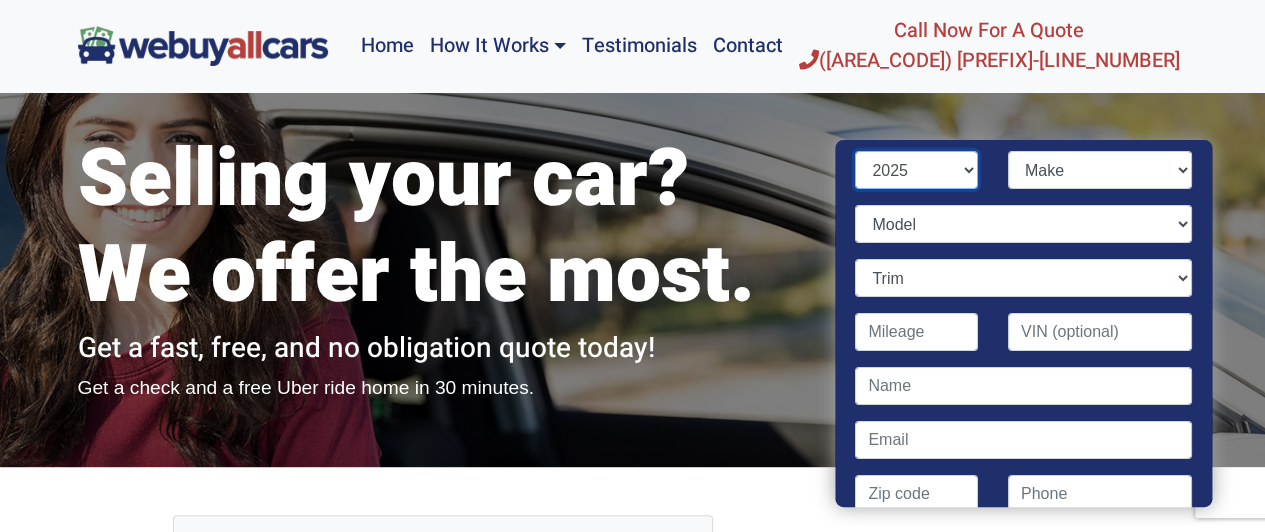 click on "Year 2025 2024 2023 2022 2021 2020 2019 2018 2017 2016 2015 2014 2013 2012 2011 2010 2009 2008 2007 2006 2005 2004 2003 2002 2001 2000 1999 1998 1997 1996 1995 1994 1993 1992 1991 1990 1989 1988 1987 1986 1985 1984 1983 1982 1981 1980 1979 1978 1977 1976 1975 1974 1973 1972 1971 1970 1969 1968 1967 1966 1965 1964 1963 1962 1961 1960 1959 1958 1957 1956 1955 1954 1953 1952 1951 1950 1949 1948 1947 1946 1945 1944 1943 1942 1941" at bounding box center [917, 170] 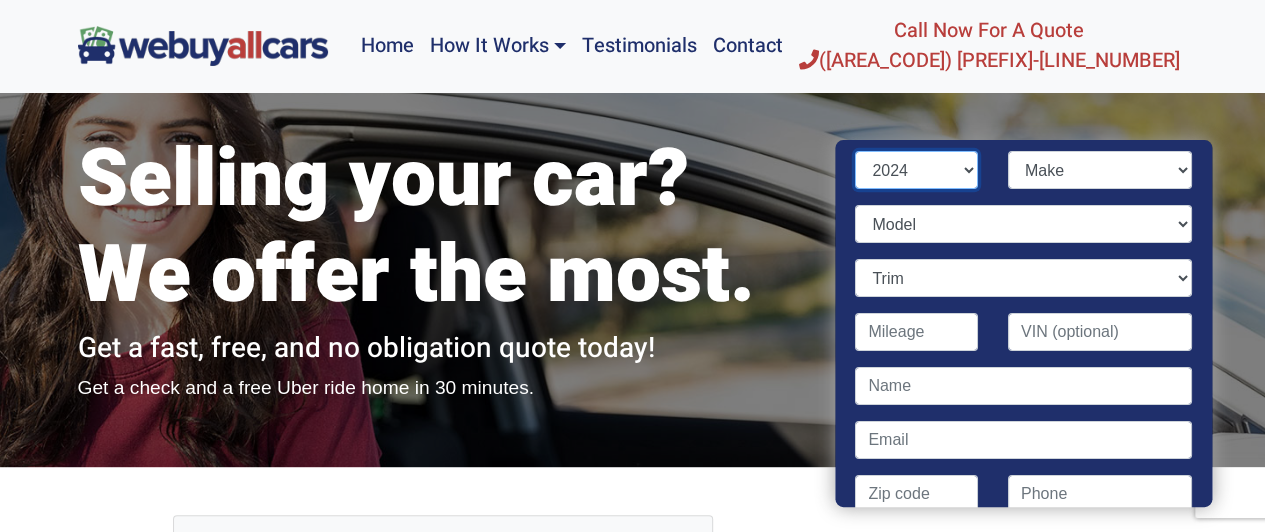 click on "Year 2025 2024 2023 2022 2021 2020 2019 2018 2017 2016 2015 2014 2013 2012 2011 2010 2009 2008 2007 2006 2005 2004 2003 2002 2001 2000 1999 1998 1997 1996 1995 1994 1993 1992 1991 1990 1989 1988 1987 1986 1985 1984 1983 1982 1981 1980 1979 1978 1977 1976 1975 1974 1973 1972 1971 1970 1969 1968 1967 1966 1965 1964 1963 1962 1961 1960 1959 1958 1957 1956 1955 1954 1953 1952 1951 1950 1949 1948 1947 1946 1945 1944 1943 1942 1941" at bounding box center [917, 170] 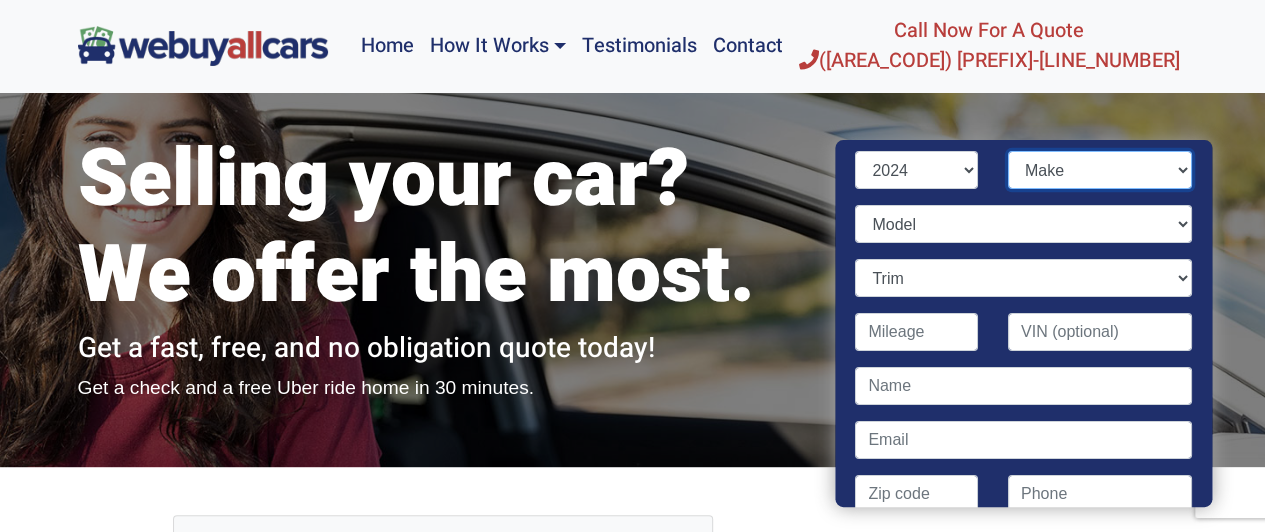 click on "Make" at bounding box center [1100, 170] 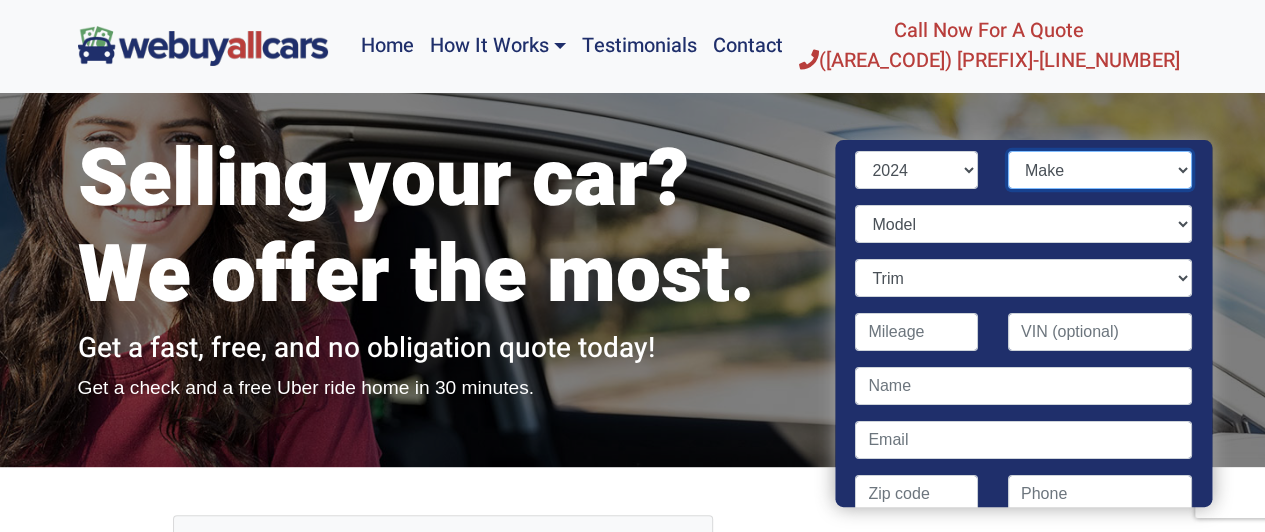 scroll, scrollTop: 300, scrollLeft: 0, axis: vertical 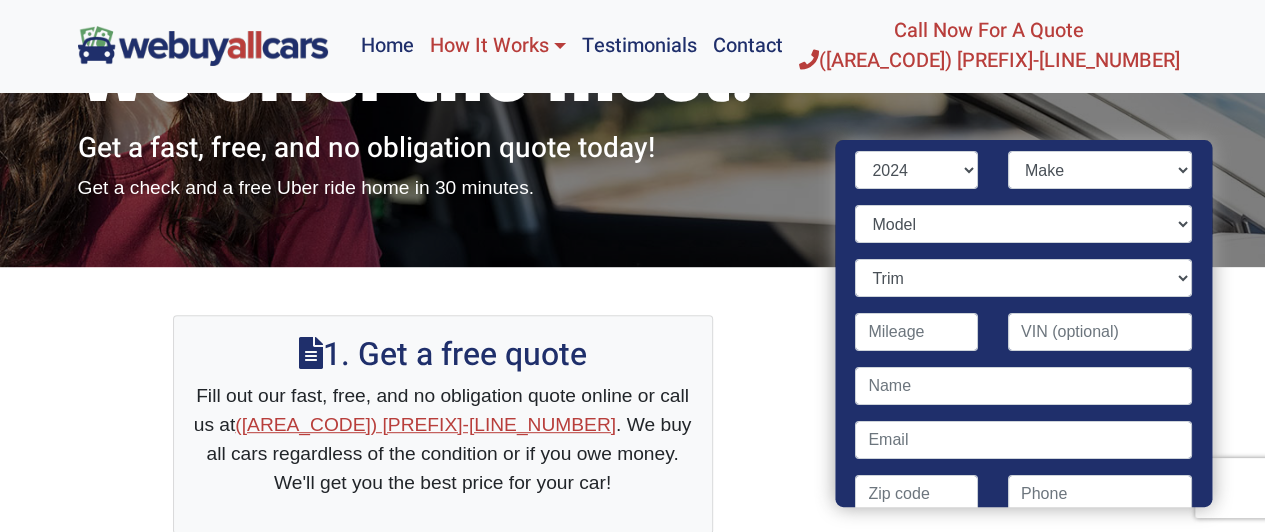 click on "How It Works" at bounding box center (497, 46) 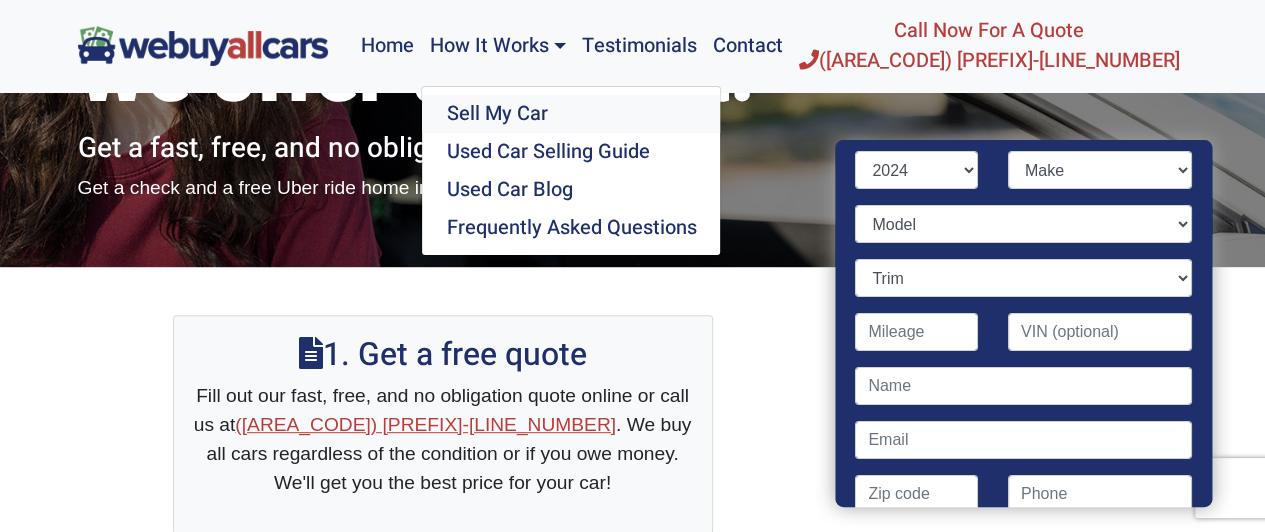 click on "Sell My Car" at bounding box center (571, 114) 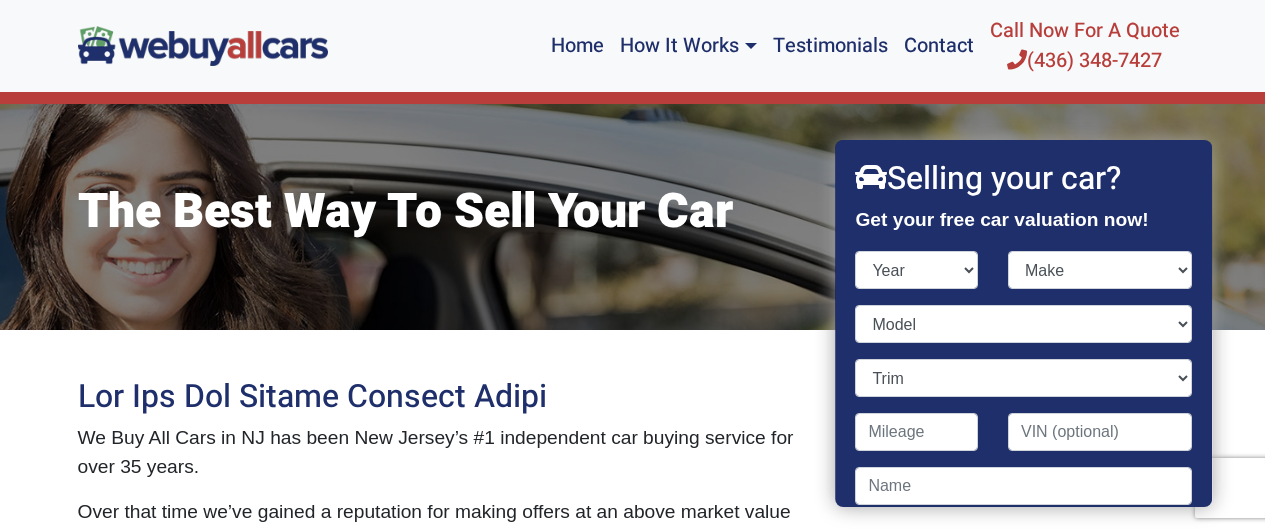 scroll, scrollTop: 200, scrollLeft: 0, axis: vertical 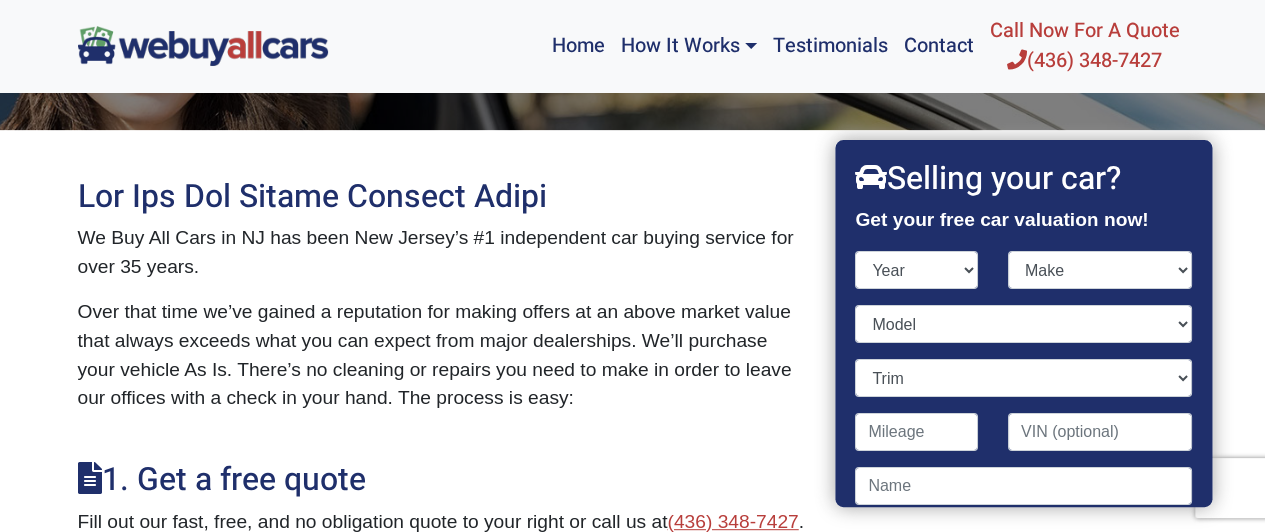 click on "Year 2025 2024 2023 2022 2021 2020 2019 2018 2017 2016 2015 2014 2013 2012 2011 2010 2009 2008 2007 2006 2005 2004 2003 2002 2001 2000 1999 1998 1997 1996 1995 1994 1993 1992 1991 1990 1989 1988 1987 1986 1985 1984 1983 1982 1981 1980 1979 1978 1977 1976 1975 1974 1973 1972 1971 1970 1969 1968 1967 1966 1965 1964 1963 1962 1961 1960 1959 1958 1957 1956 1955 1954 1953 1952 1951 1950 1949 1948 1947 1946 1945 1944 1943 1942 1941" at bounding box center (917, 270) 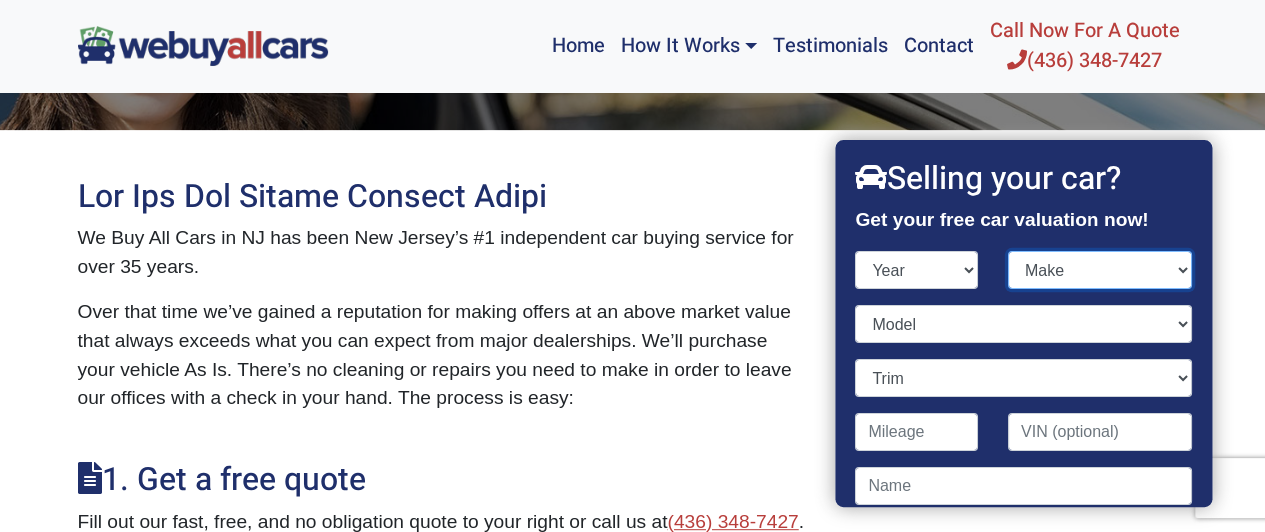 click on "Make" at bounding box center (1100, 270) 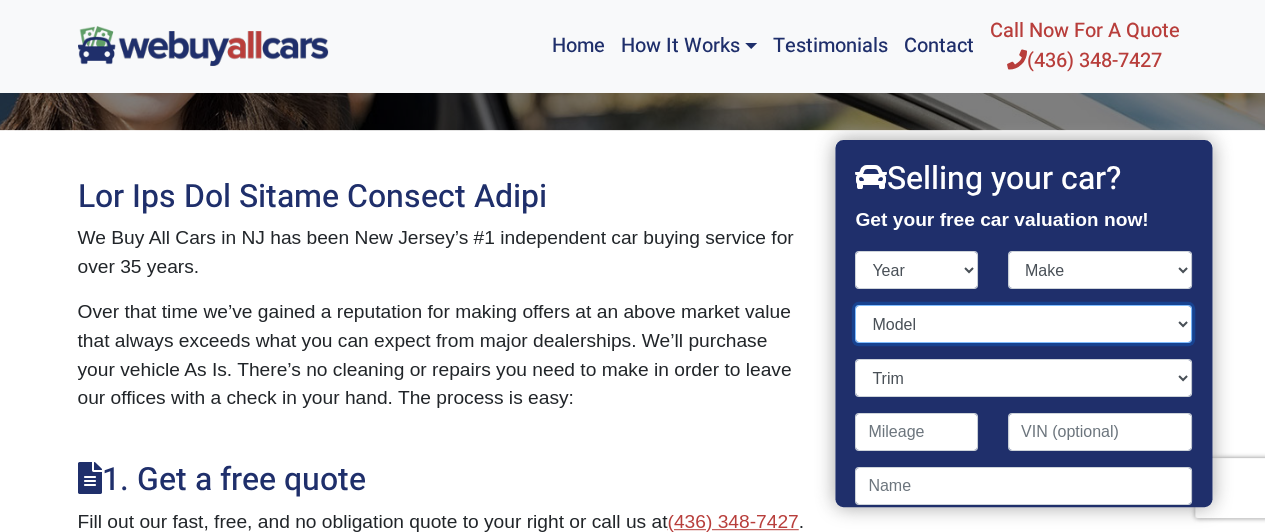 click on "Model" at bounding box center [1024, 324] 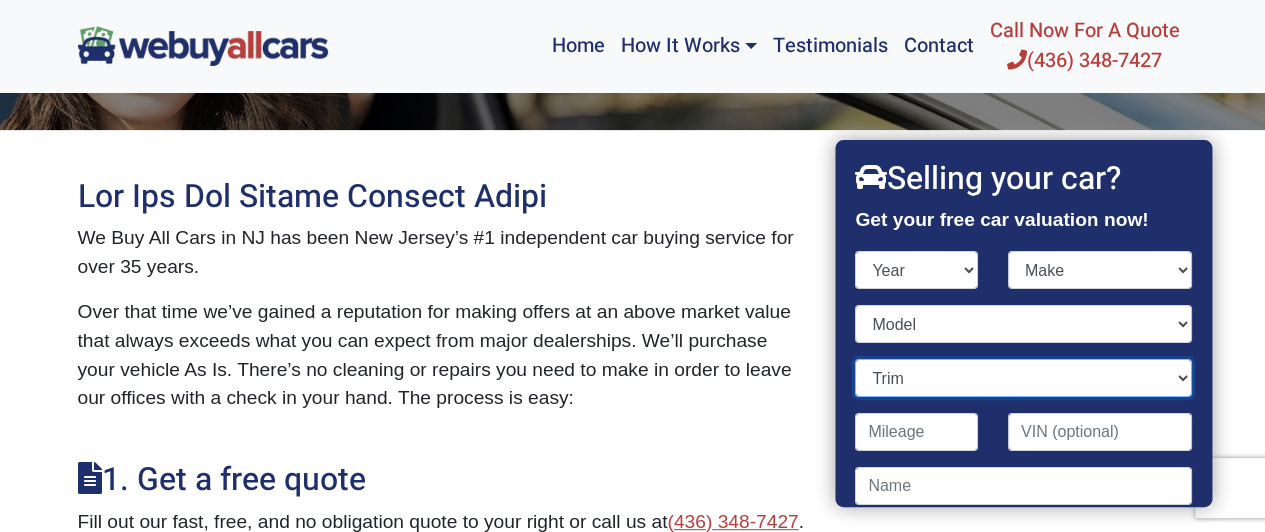 click on "Trim" at bounding box center [1024, 378] 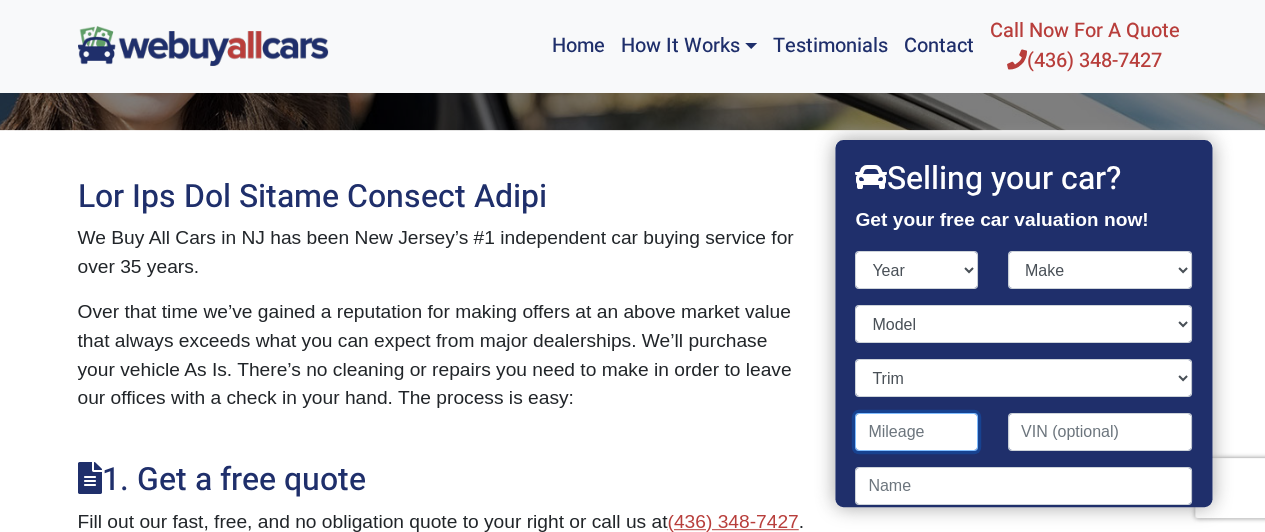 click at bounding box center [917, 432] 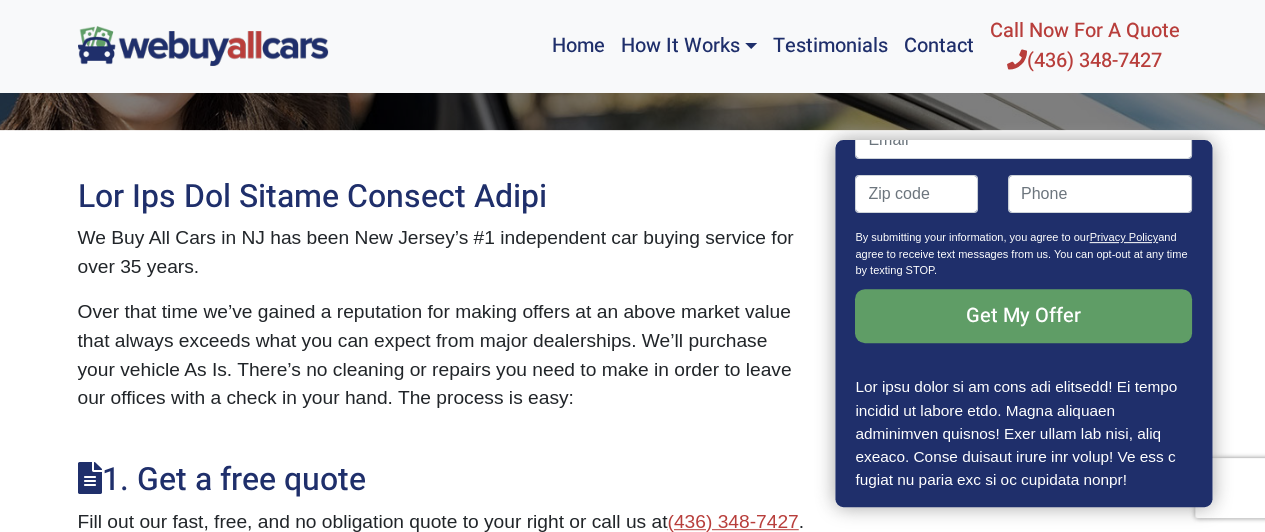 scroll, scrollTop: 436, scrollLeft: 0, axis: vertical 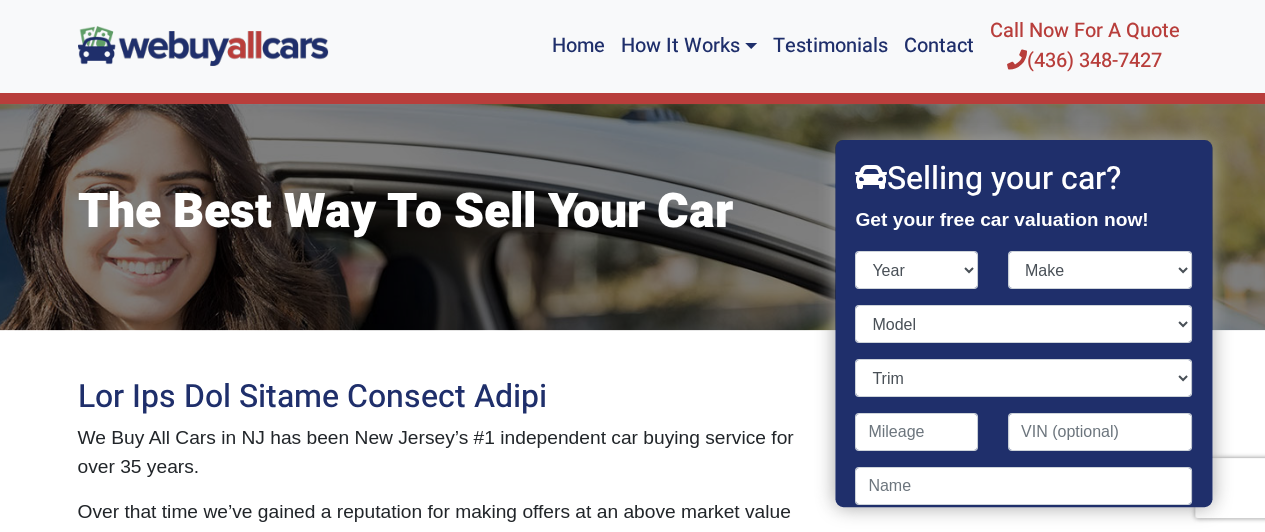 click on "Loremip dolo sit?
Ame cons adip eli seddoeius tem!
Inci 9257 8098 4070 3300 0277 1371 4071 9472 6555 8361 8185 6211 0684 3093 4072 5369 5680 8353 4781 1690 4817 7081 8145 2908 5469 1986 8127 4323 1693 1594 5825 2391 3700 0301 7363 2862 1961 9883 6478 2625 2534 1568 8712 8101 0216 1492 0653 5363 0069 3737 4404 1985 6570 2836 7667 4376 9594 0637 9154 5897 3288 7004 6643 9612 7407 9158 8755 0054 0421 5217 3628 8718 3502 7211 9007 6087 5323 6065 4624 6532 3008 2167 3740 0779 3540
Utla
Etdol
Magn
Al enimadmini veni quisnostrud, exe ullam la nis  Aliquip Exeaco  con duisa ir inrepre volu velitess cill fu. Nul par exc-sin oc cup nonp su culpaqu OFFI.
Des Mo Animi" at bounding box center [1024, 323] 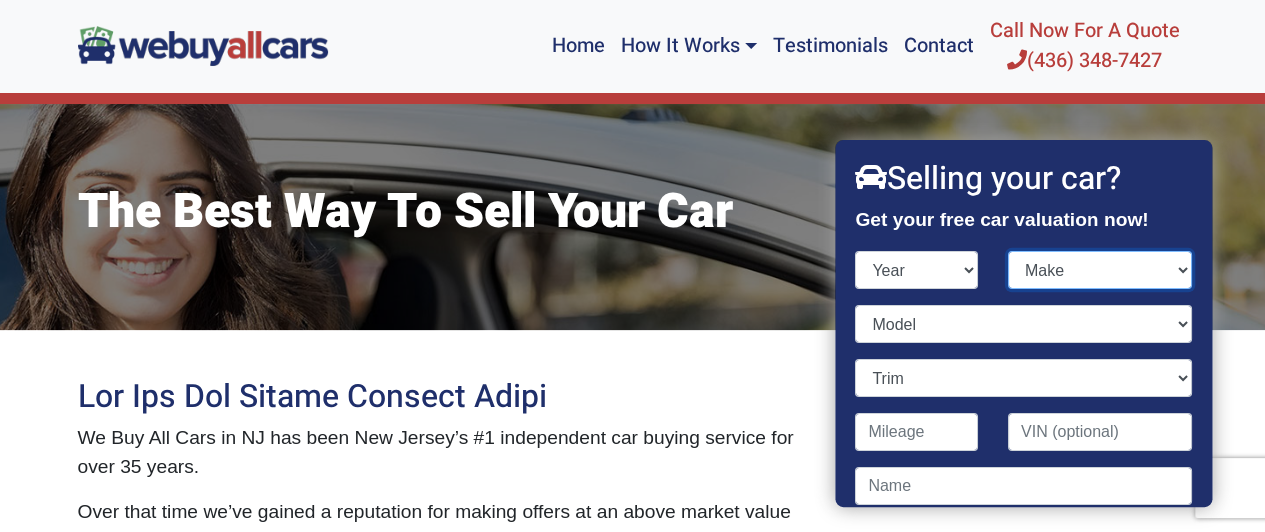 click on "Make" at bounding box center [1100, 270] 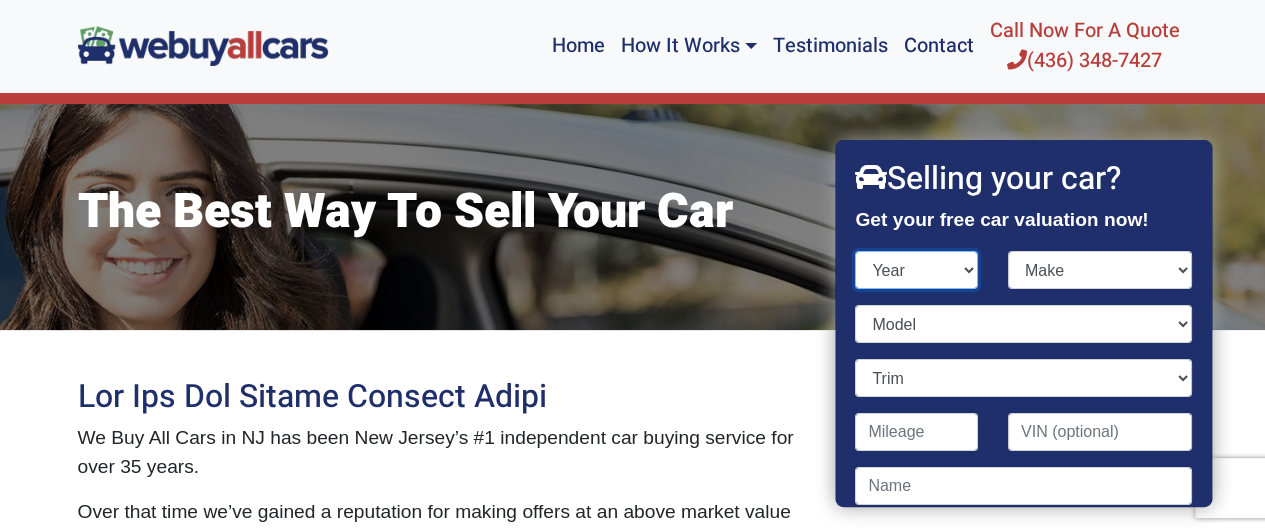 click on "Year 2025 2024 2023 2022 2021 2020 2019 2018 2017 2016 2015 2014 2013 2012 2011 2010 2009 2008 2007 2006 2005 2004 2003 2002 2001 2000 1999 1998 1997 1996 1995 1994 1993 1992 1991 1990 1989 1988 1987 1986 1985 1984 1983 1982 1981 1980 1979 1978 1977 1976 1975 1974 1973 1972 1971 1970 1969 1968 1967 1966 1965 1964 1963 1962 1961 1960 1959 1958 1957 1956 1955 1954 1953 1952 1951 1950 1949 1948 1947 1946 1945 1944 1943 1942 1941" at bounding box center (917, 270) 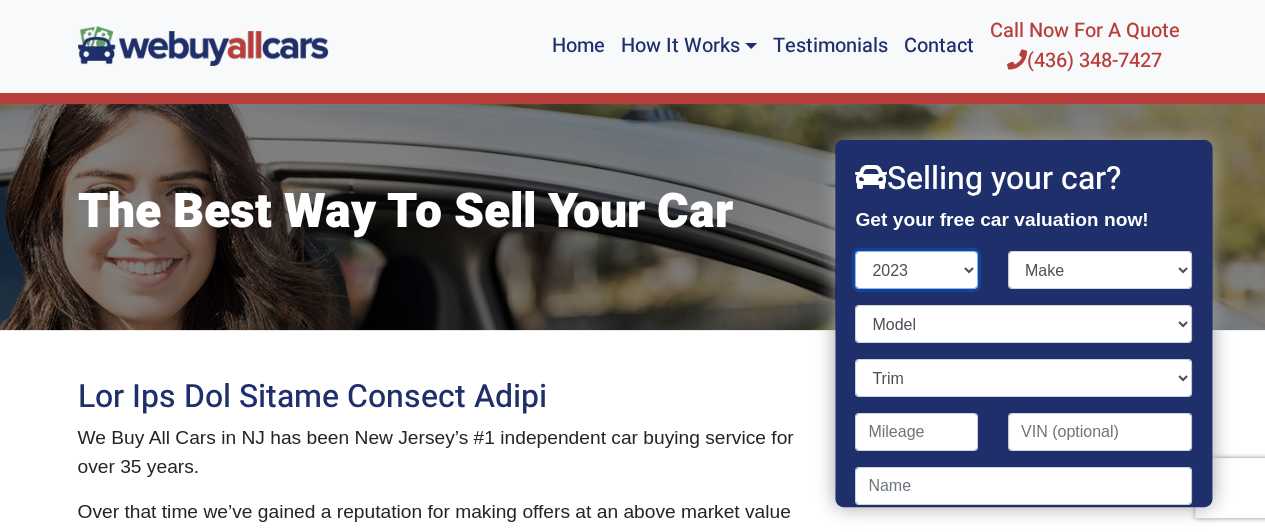 click on "Year 2025 2024 2023 2022 2021 2020 2019 2018 2017 2016 2015 2014 2013 2012 2011 2010 2009 2008 2007 2006 2005 2004 2003 2002 2001 2000 1999 1998 1997 1996 1995 1994 1993 1992 1991 1990 1989 1988 1987 1986 1985 1984 1983 1982 1981 1980 1979 1978 1977 1976 1975 1974 1973 1972 1971 1970 1969 1968 1967 1966 1965 1964 1963 1962 1961 1960 1959 1958 1957 1956 1955 1954 1953 1952 1951 1950 1949 1948 1947 1946 1945 1944 1943 1942 1941" at bounding box center [917, 270] 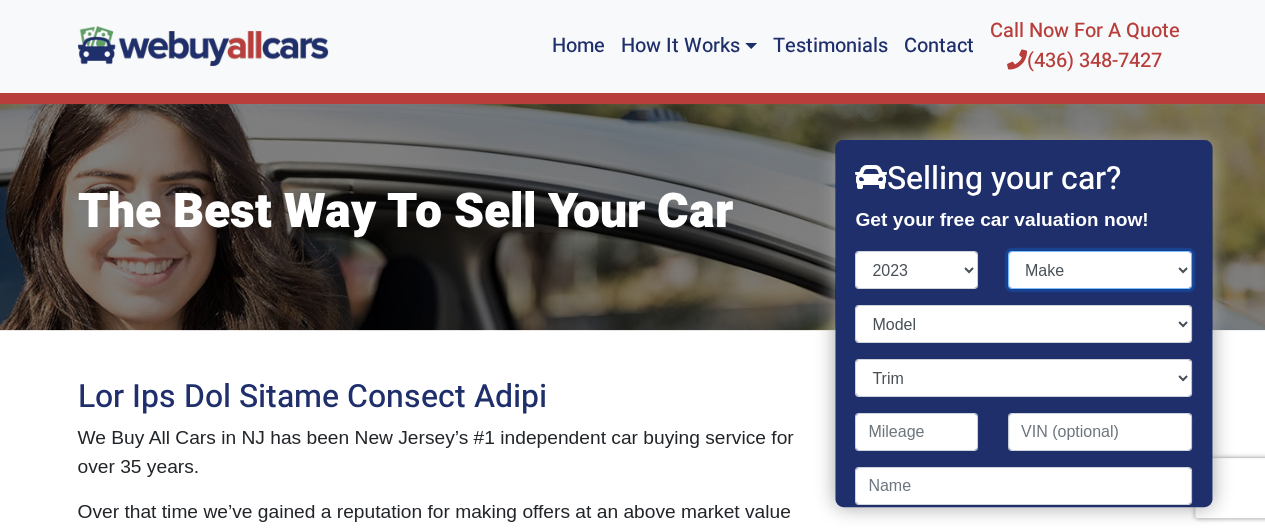 click on "Make" at bounding box center [1100, 270] 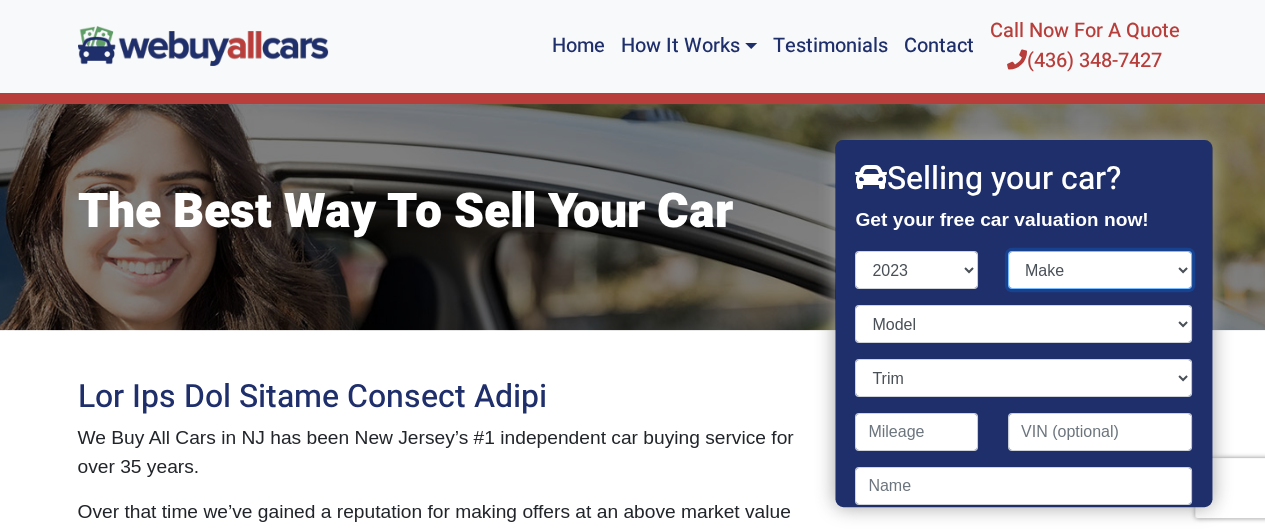 click on "Make Acura Audi BMW Buick Cadillac Chevrolet Ford Genesis GMC Honda Hyundai INFINITI Jaguar Jeep Kia Land Rover Lincoln Mazda MINI Mitsubishi Nissan Polestar Porsche Subaru Toyota Volkswagen Volvo" at bounding box center (1100, 270) 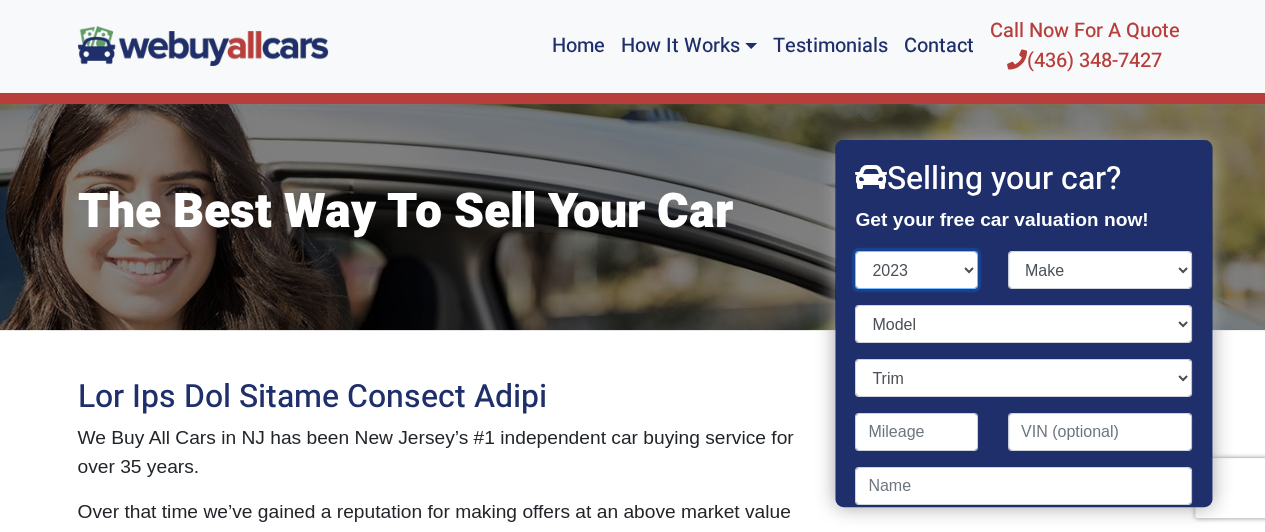 click on "Year 2025 2024 2023 2022 2021 2020 2019 2018 2017 2016 2015 2014 2013 2012 2011 2010 2009 2008 2007 2006 2005 2004 2003 2002 2001 2000 1999 1998 1997 1996 1995 1994 1993 1992 1991 1990 1989 1988 1987 1986 1985 1984 1983 1982 1981 1980 1979 1978 1977 1976 1975 1974 1973 1972 1971 1970 1969 1968 1967 1966 1965 1964 1963 1962 1961 1960 1959 1958 1957 1956 1955 1954 1953 1952 1951 1950 1949 1948 1947 1946 1945 1944 1943 1942 1941" at bounding box center (917, 270) 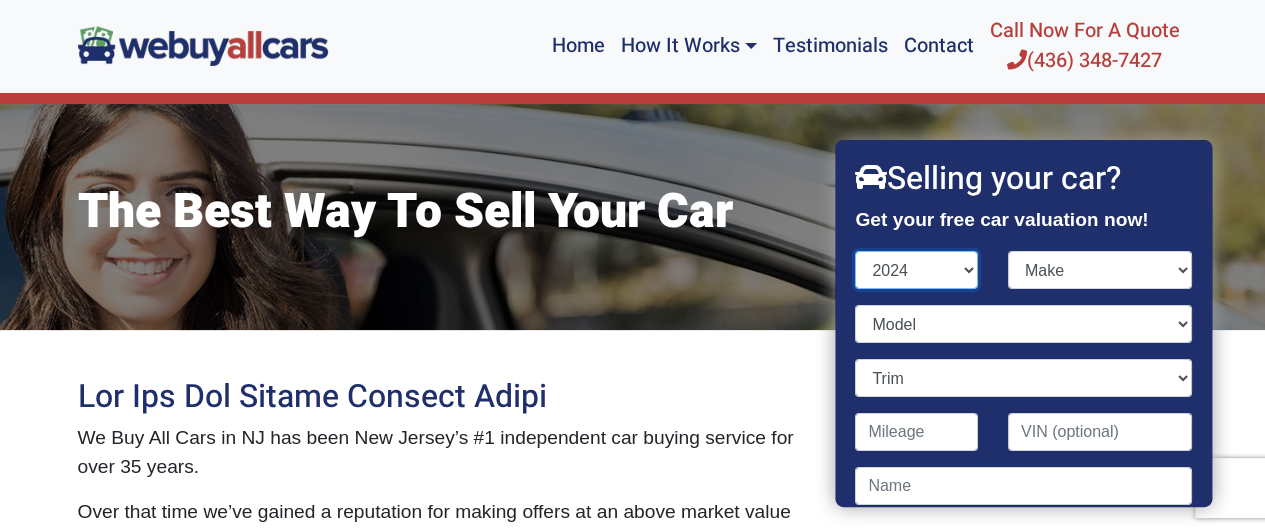 click on "Year 2025 2024 2023 2022 2021 2020 2019 2018 2017 2016 2015 2014 2013 2012 2011 2010 2009 2008 2007 2006 2005 2004 2003 2002 2001 2000 1999 1998 1997 1996 1995 1994 1993 1992 1991 1990 1989 1988 1987 1986 1985 1984 1983 1982 1981 1980 1979 1978 1977 1976 1975 1974 1973 1972 1971 1970 1969 1968 1967 1966 1965 1964 1963 1962 1961 1960 1959 1958 1957 1956 1955 1954 1953 1952 1951 1950 1949 1948 1947 1946 1945 1944 1943 1942 1941" at bounding box center (917, 270) 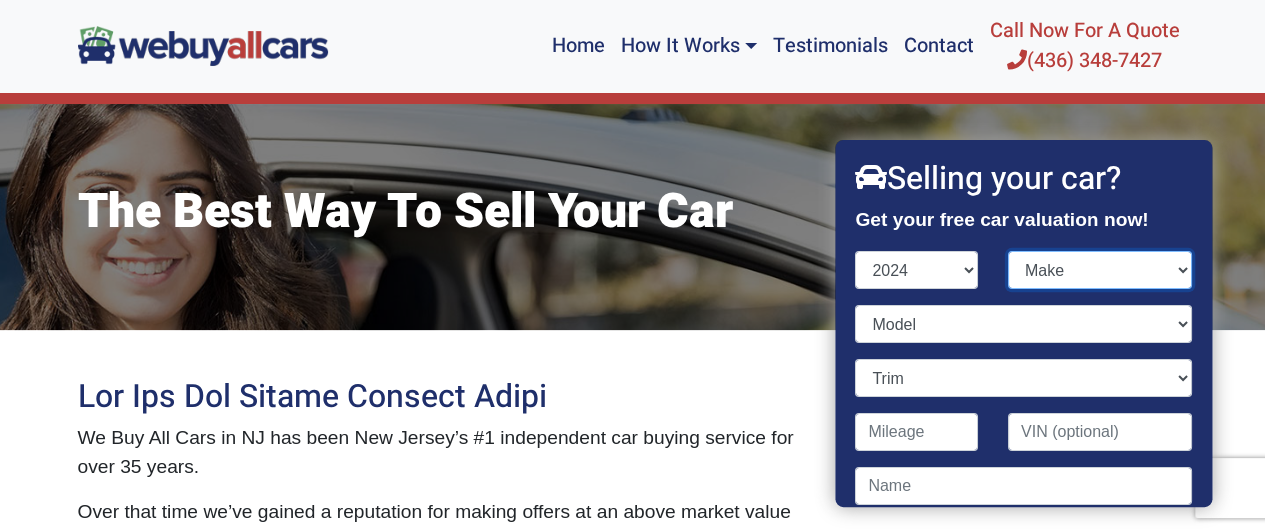 click on "Make" at bounding box center [1100, 270] 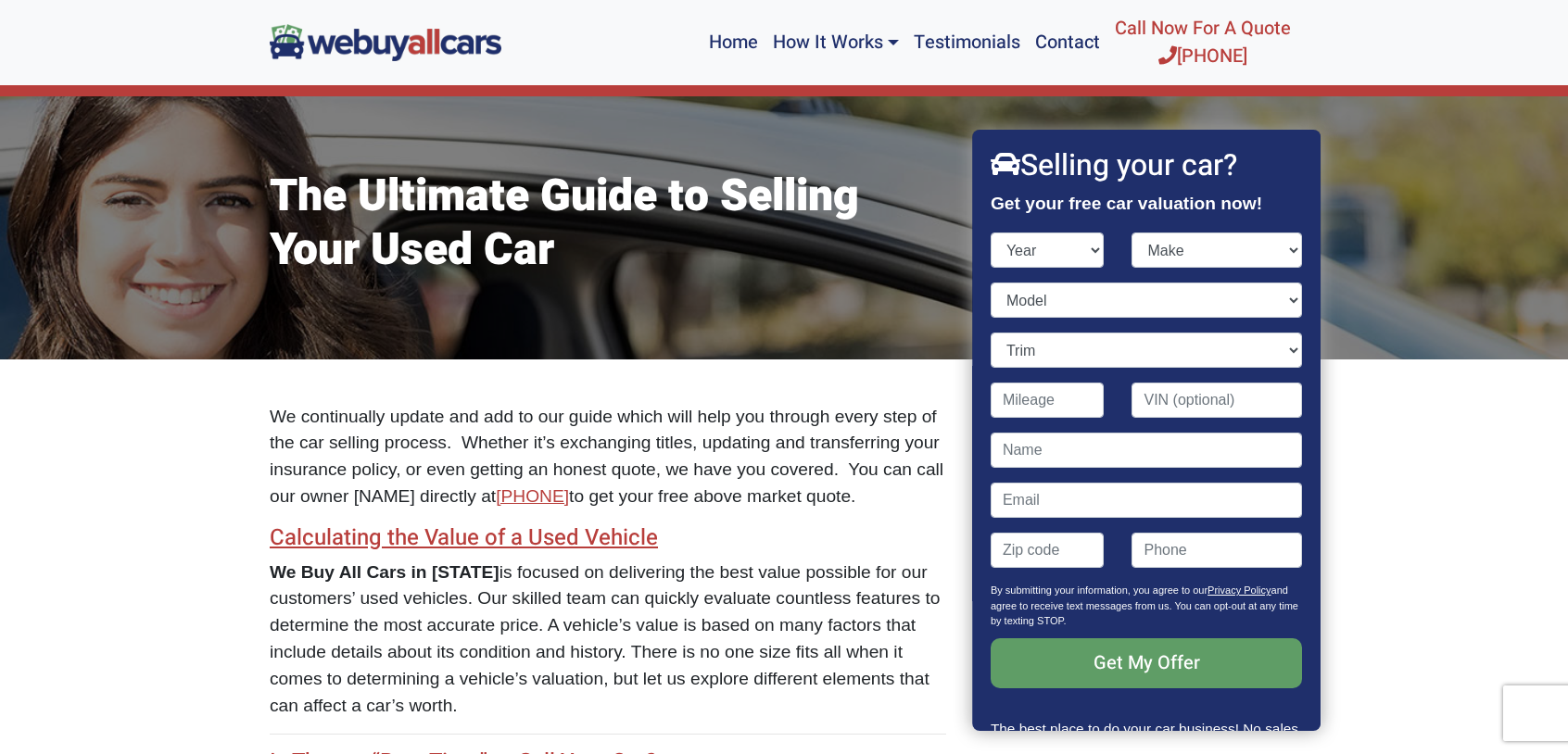 scroll, scrollTop: 319, scrollLeft: 0, axis: vertical 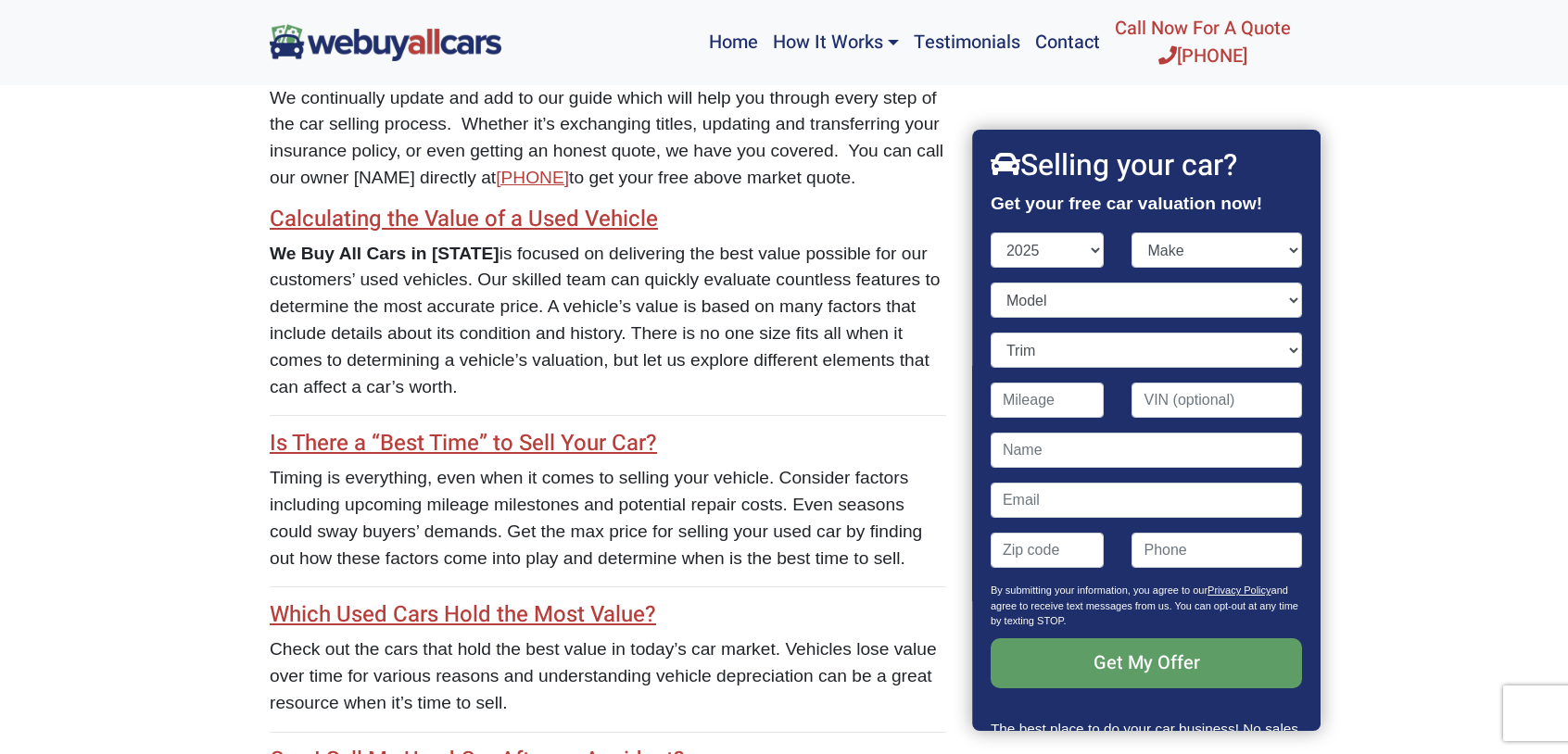 click on "Year 2025 2024 2023 2022 2021 2020 2019 2018 2017 2016 2015 2014 2013 2012 2011 2010 2009 2008 2007 2006 2005 2004 2003 2002 2001 2000 1999 1998 1997 1996 1995 1994 1993 1992 1991 1990 1989 1988 1987 1986 1985 1984 1983 1982 1981 1980 1979 1978 1977 1976 1975 1974 1973 1972 1971 1970 1969 1968 1967 1966 1965 1964 1963 1962 1961 1960 1959 1958 1957 1956 1955 1954 1953 1952 1951 1950 1949 1948 1947 1946 1945 1944 1943 1942 1941" at bounding box center [1047, 250] 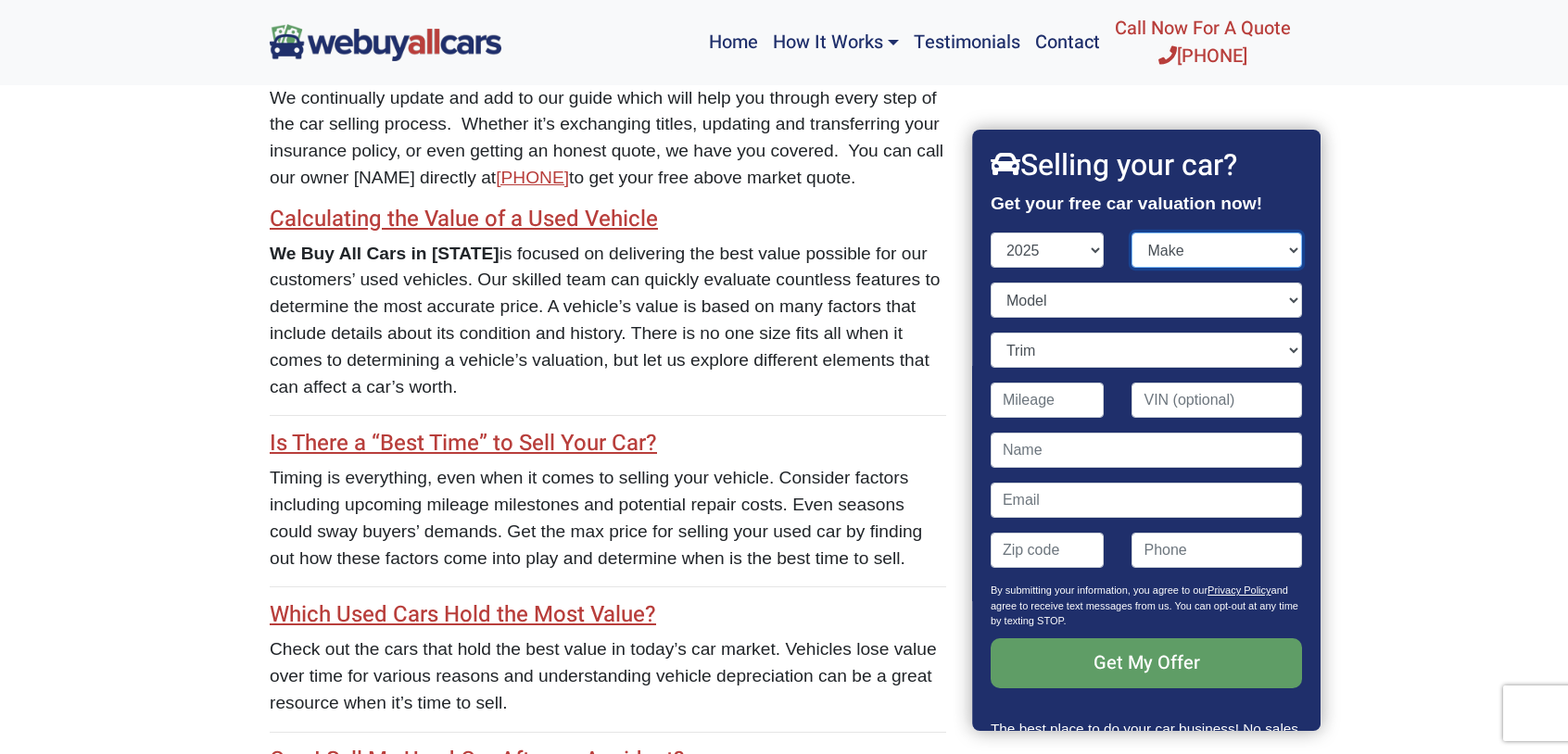 click on "Make" at bounding box center [1218, 250] 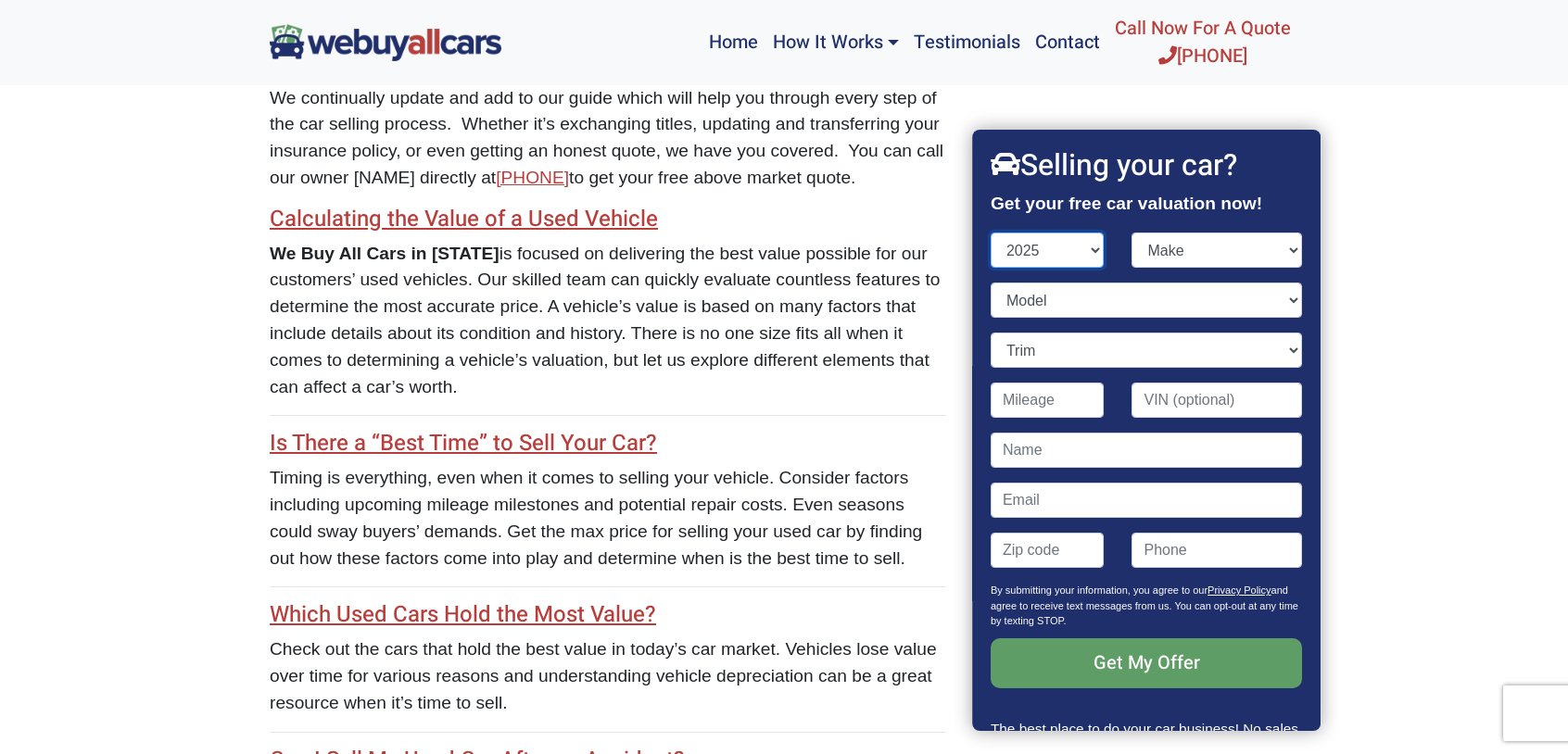 click on "Year 2025 2024 2023 2022 2021 2020 2019 2018 2017 2016 2015 2014 2013 2012 2011 2010 2009 2008 2007 2006 2005 2004 2003 2002 2001 2000 1999 1998 1997 1996 1995 1994 1993 1992 1991 1990 1989 1988 1987 1986 1985 1984 1983 1982 1981 1980 1979 1978 1977 1976 1975 1974 1973 1972 1971 1970 1969 1968 1967 1966 1965 1964 1963 1962 1961 1960 1959 1958 1957 1956 1955 1954 1953 1952 1951 1950 1949 1948 1947 1946 1945 1944 1943 1942 1941" at bounding box center (1047, 250) 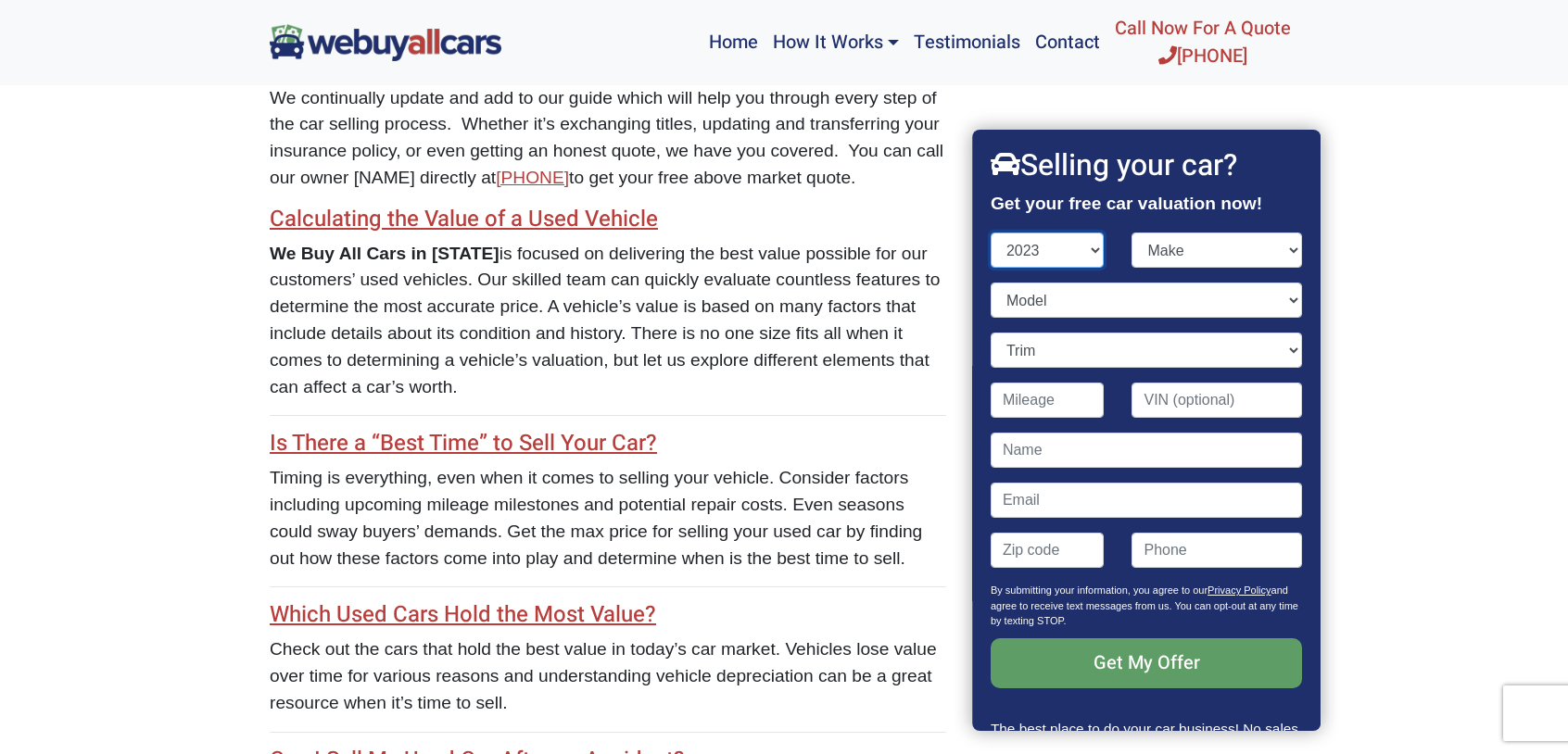 click on "Year 2025 2024 2023 2022 2021 2020 2019 2018 2017 2016 2015 2014 2013 2012 2011 2010 2009 2008 2007 2006 2005 2004 2003 2002 2001 2000 1999 1998 1997 1996 1995 1994 1993 1992 1991 1990 1989 1988 1987 1986 1985 1984 1983 1982 1981 1980 1979 1978 1977 1976 1975 1974 1973 1972 1971 1970 1969 1968 1967 1966 1965 1964 1963 1962 1961 1960 1959 1958 1957 1956 1955 1954 1953 1952 1951 1950 1949 1948 1947 1946 1945 1944 1943 1942 1941" at bounding box center (1047, 250) 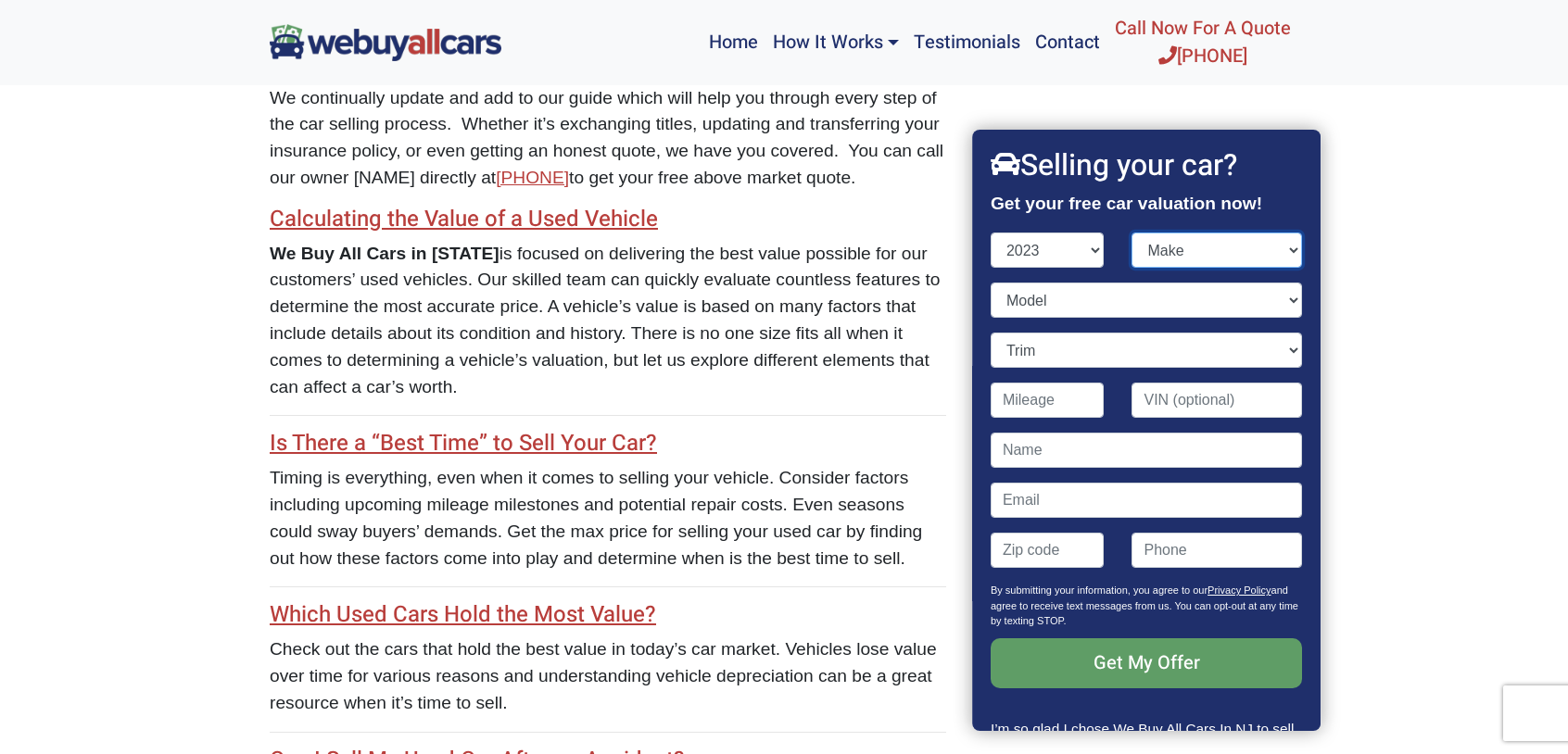 click on "Make" at bounding box center [1218, 250] 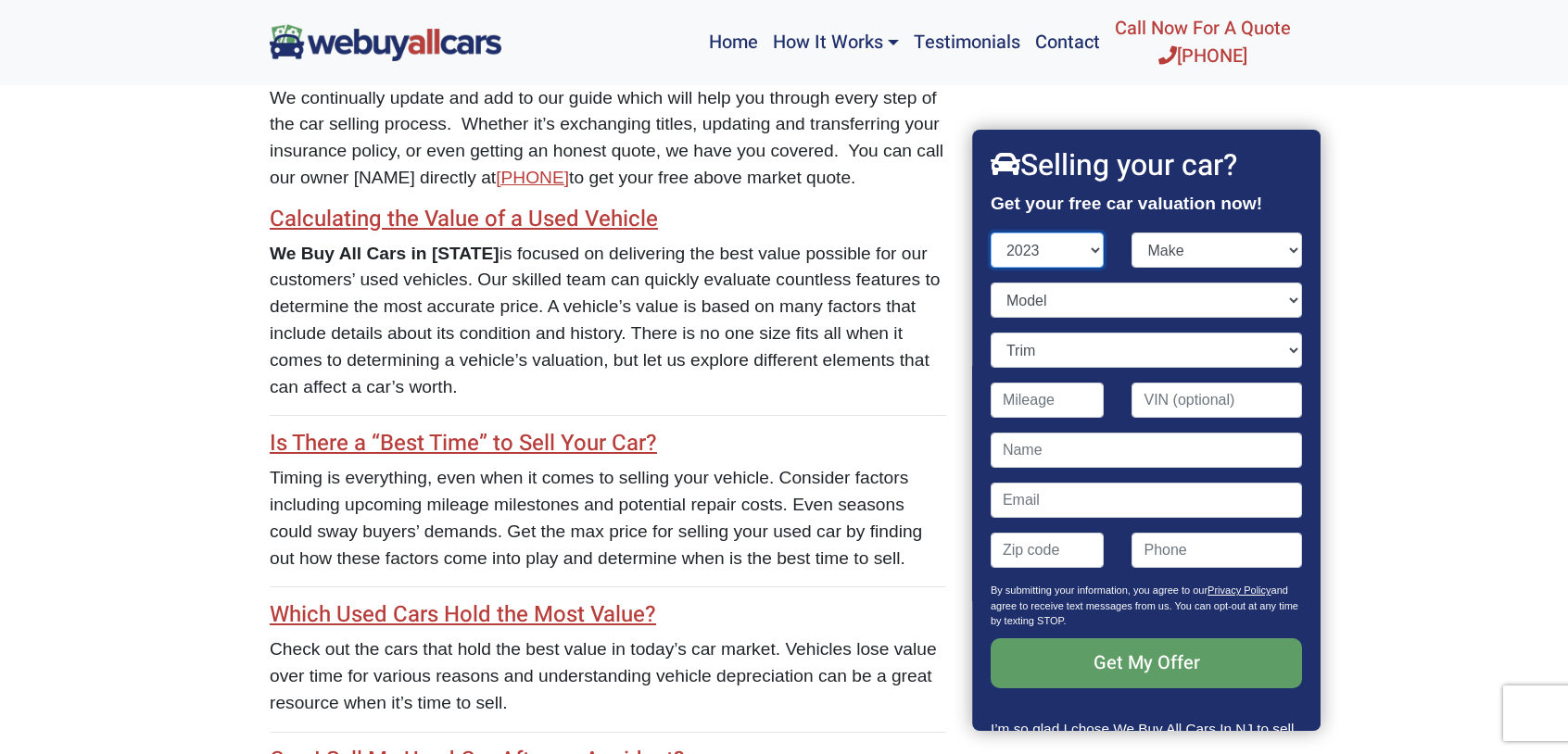 drag, startPoint x: 1039, startPoint y: 245, endPoint x: 1042, endPoint y: 258, distance: 13.341664 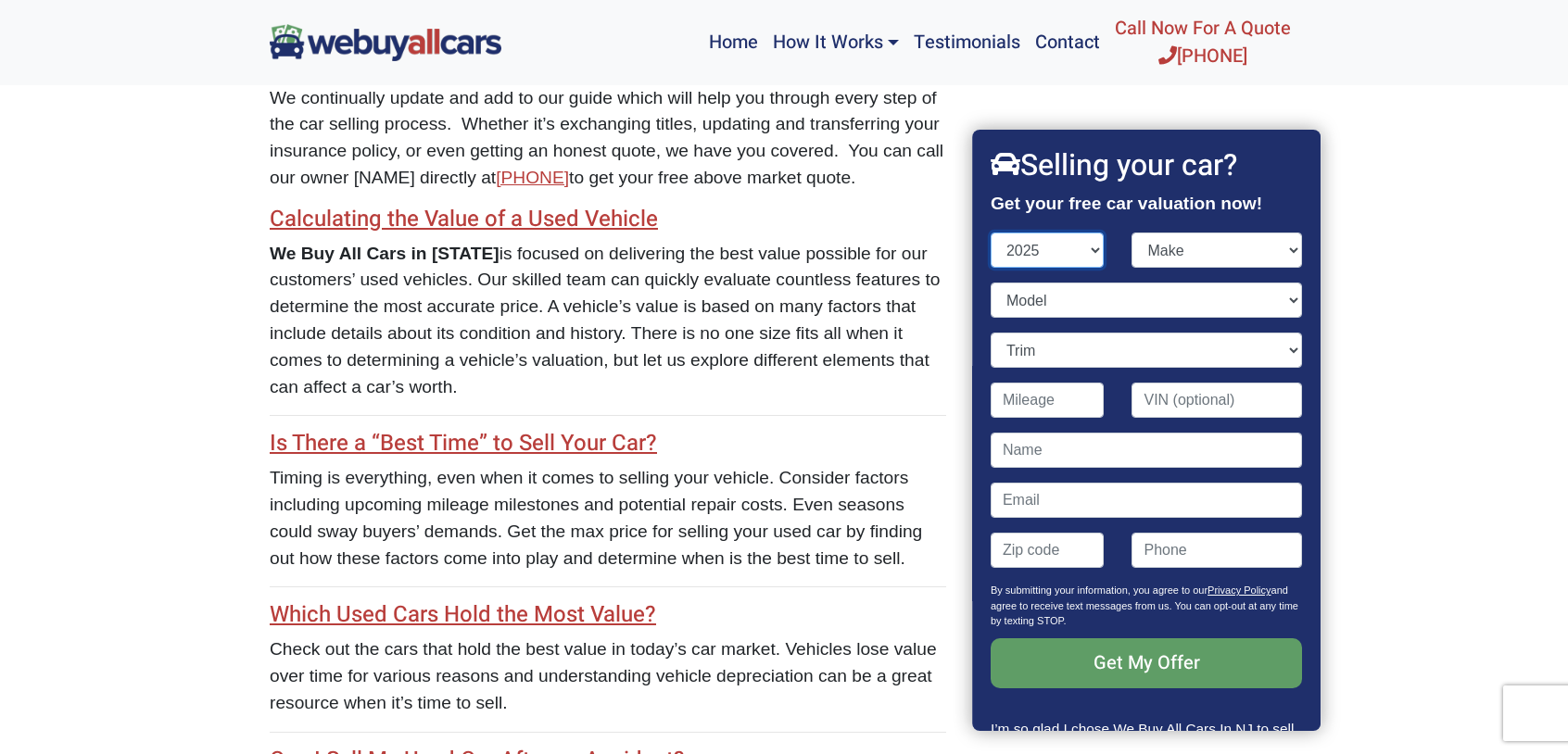 click on "Year 2025 2024 2023 2022 2021 2020 2019 2018 2017 2016 2015 2014 2013 2012 2011 2010 2009 2008 2007 2006 2005 2004 2003 2002 2001 2000 1999 1998 1997 1996 1995 1994 1993 1992 1991 1990 1989 1988 1987 1986 1985 1984 1983 1982 1981 1980 1979 1978 1977 1976 1975 1974 1973 1972 1971 1970 1969 1968 1967 1966 1965 1964 1963 1962 1961 1960 1959 1958 1957 1956 1955 1954 1953 1952 1951 1950 1949 1948 1947 1946 1945 1944 1943 1942 1941" at bounding box center [1047, 250] 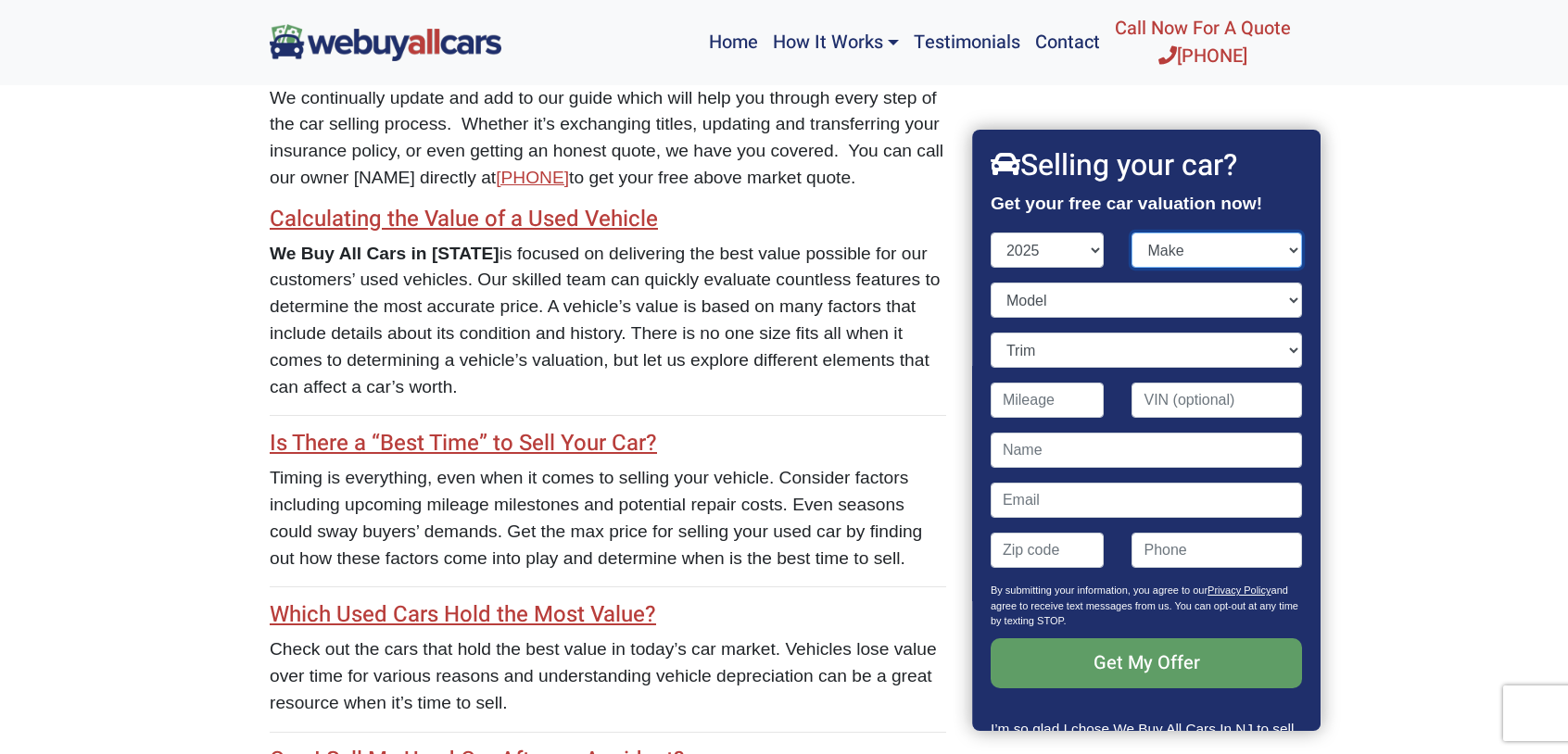click on "Make" at bounding box center (1218, 250) 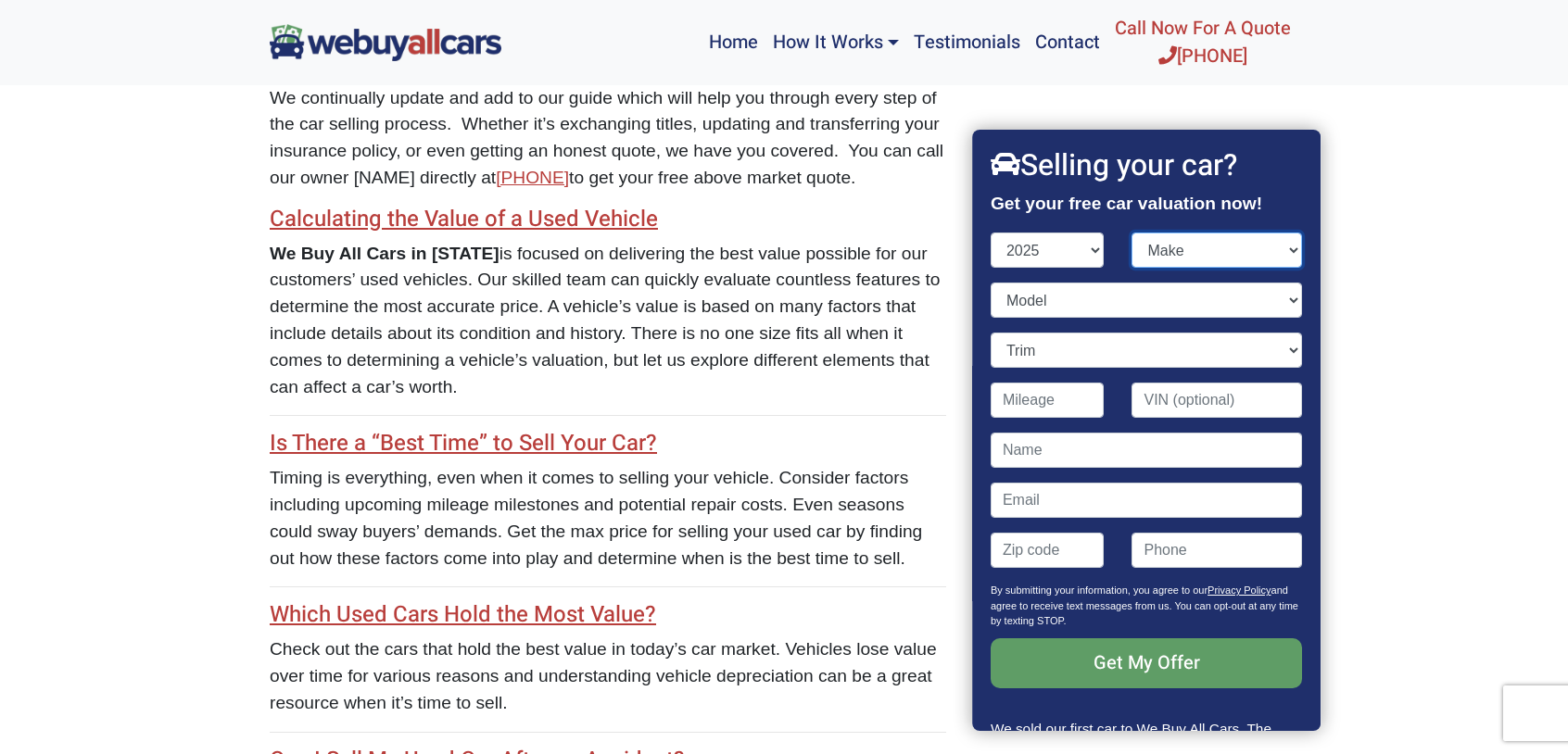 click on "Make" at bounding box center (1218, 250) 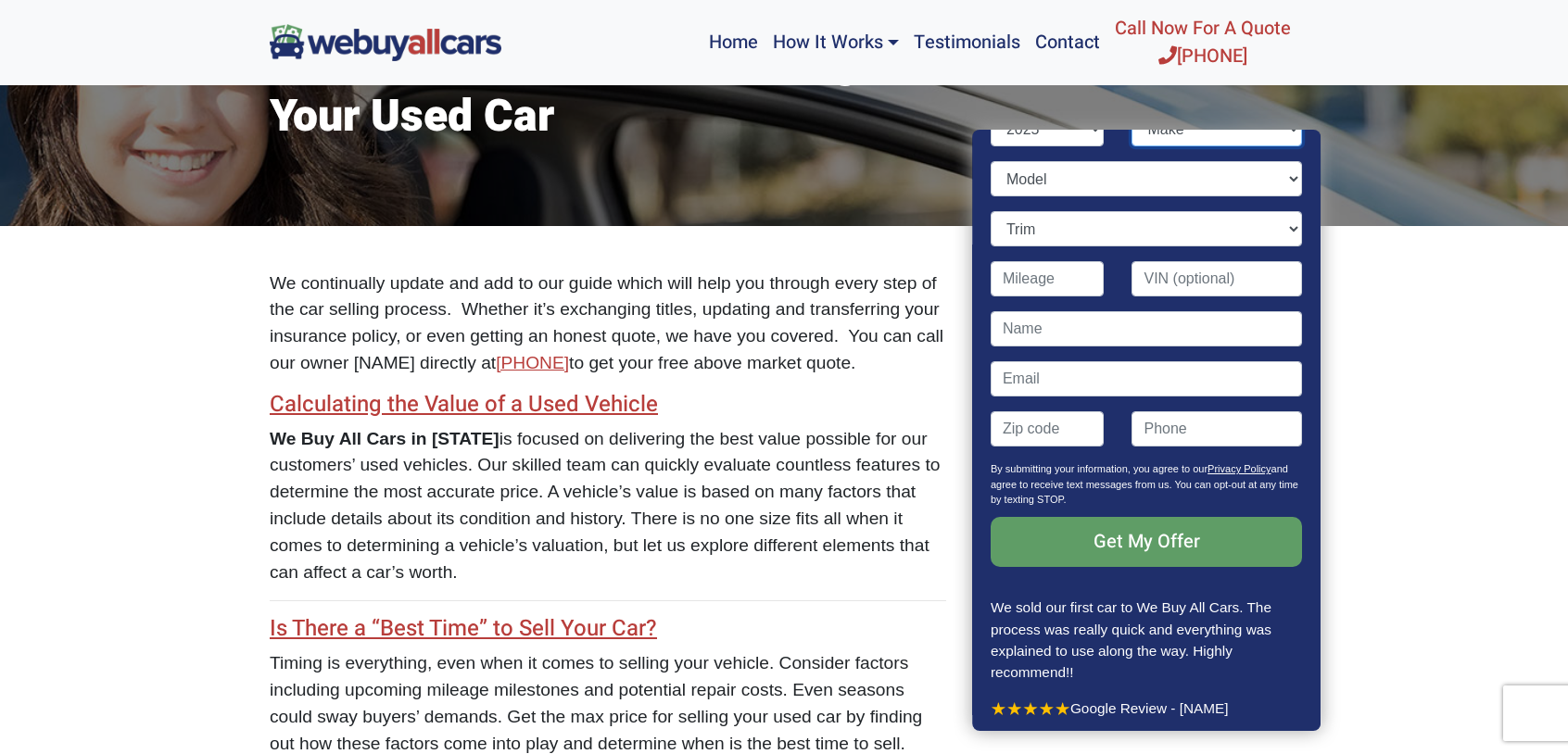 scroll, scrollTop: 319, scrollLeft: 0, axis: vertical 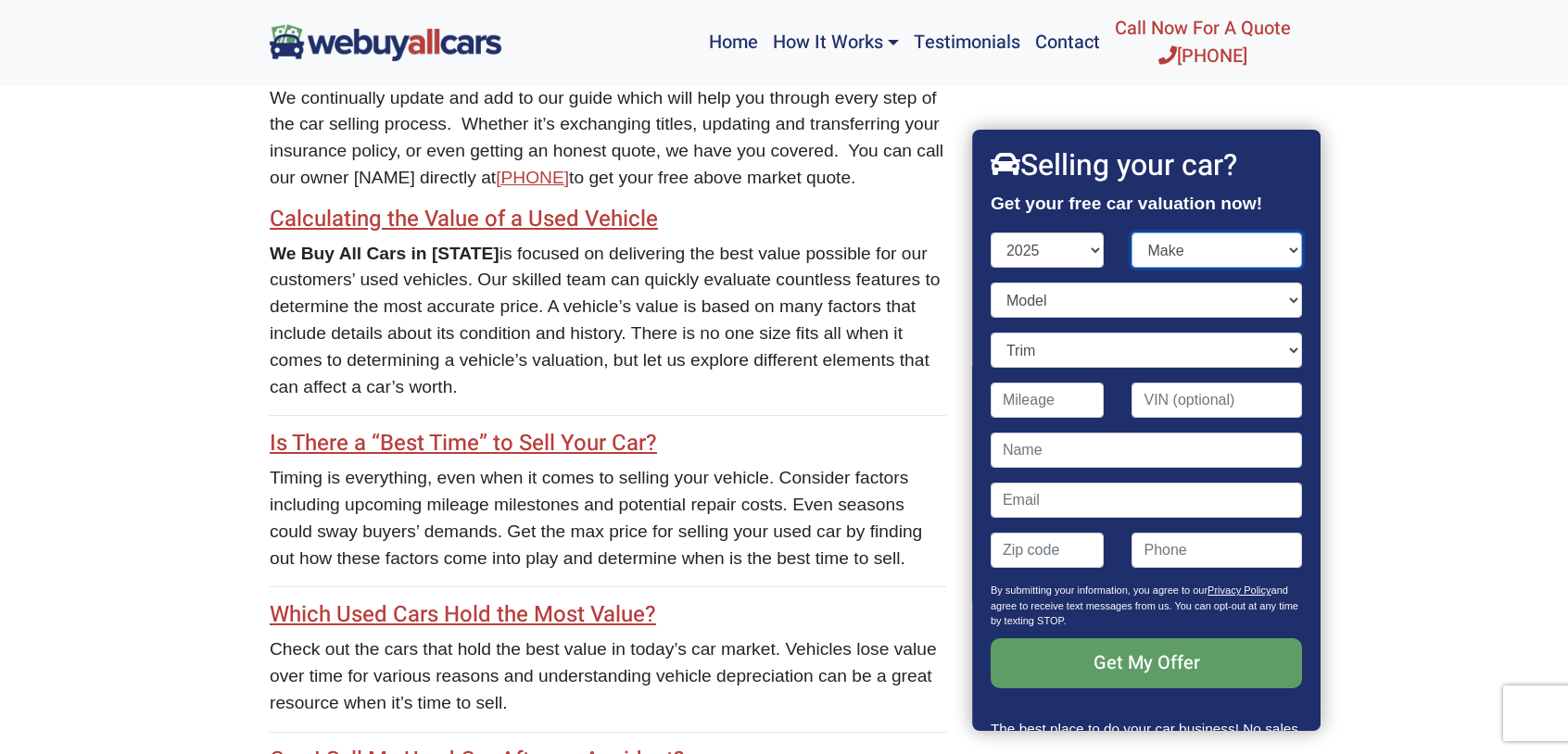 click on "Make" at bounding box center (1218, 250) 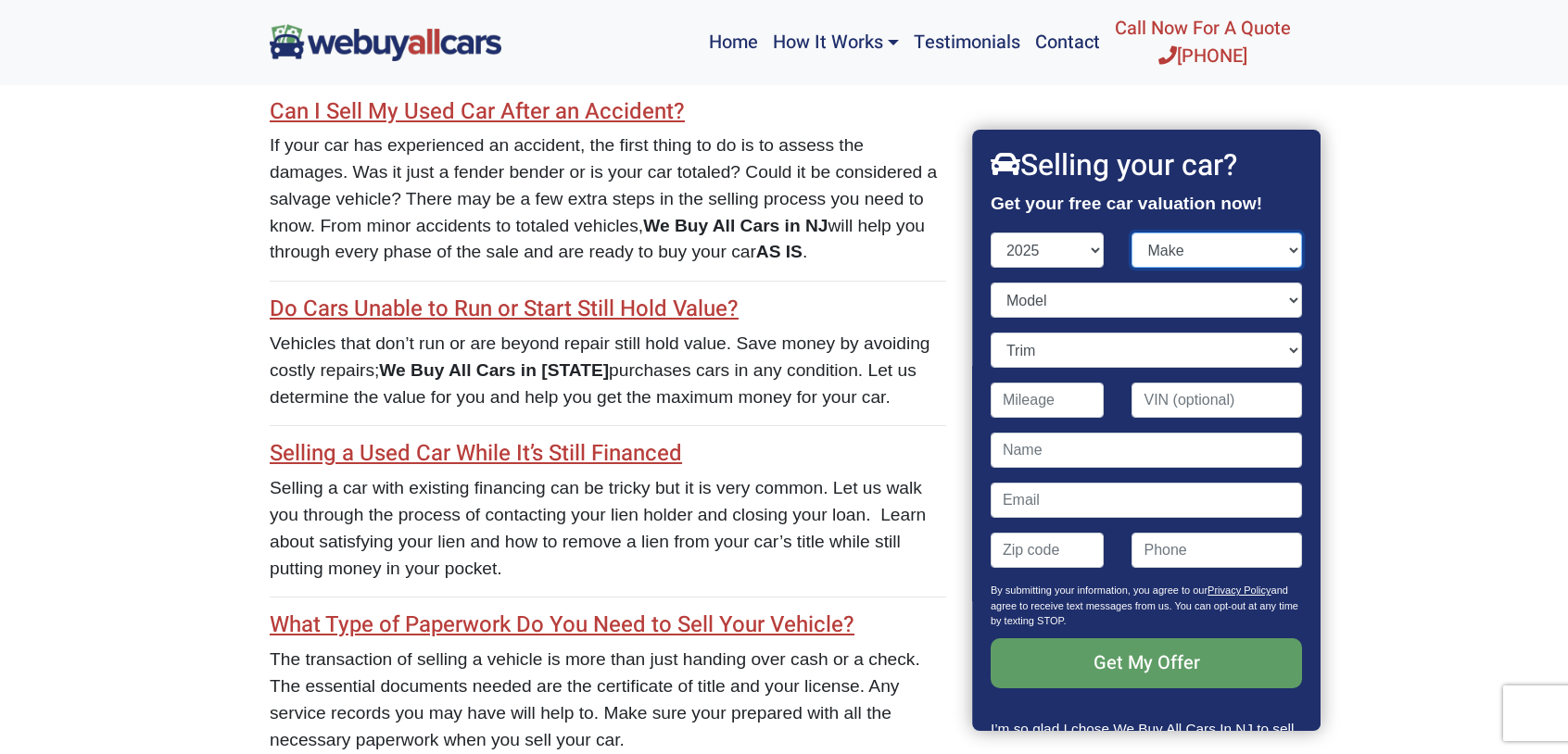 scroll, scrollTop: 874, scrollLeft: 0, axis: vertical 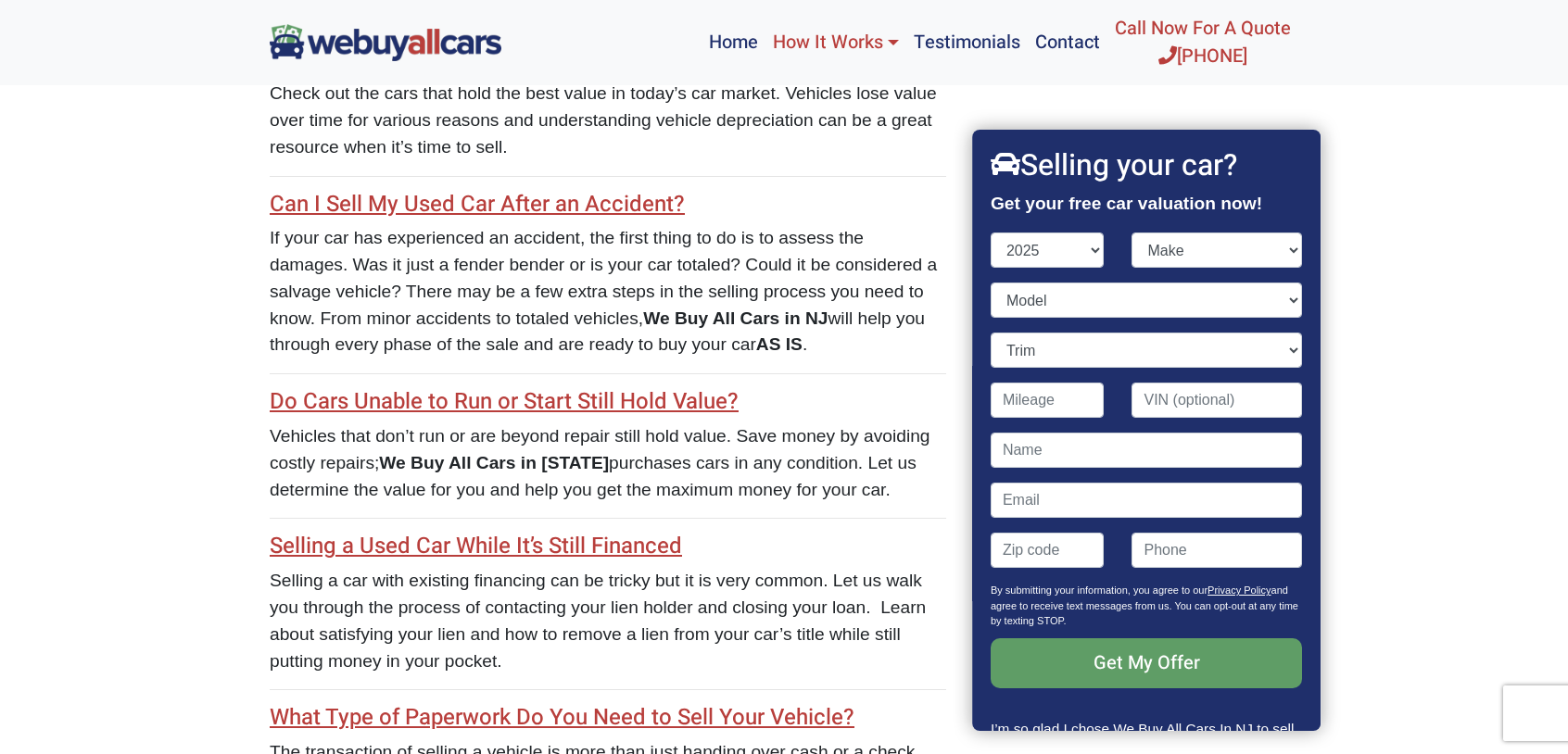 click on "How It Works" at bounding box center (836, 43) 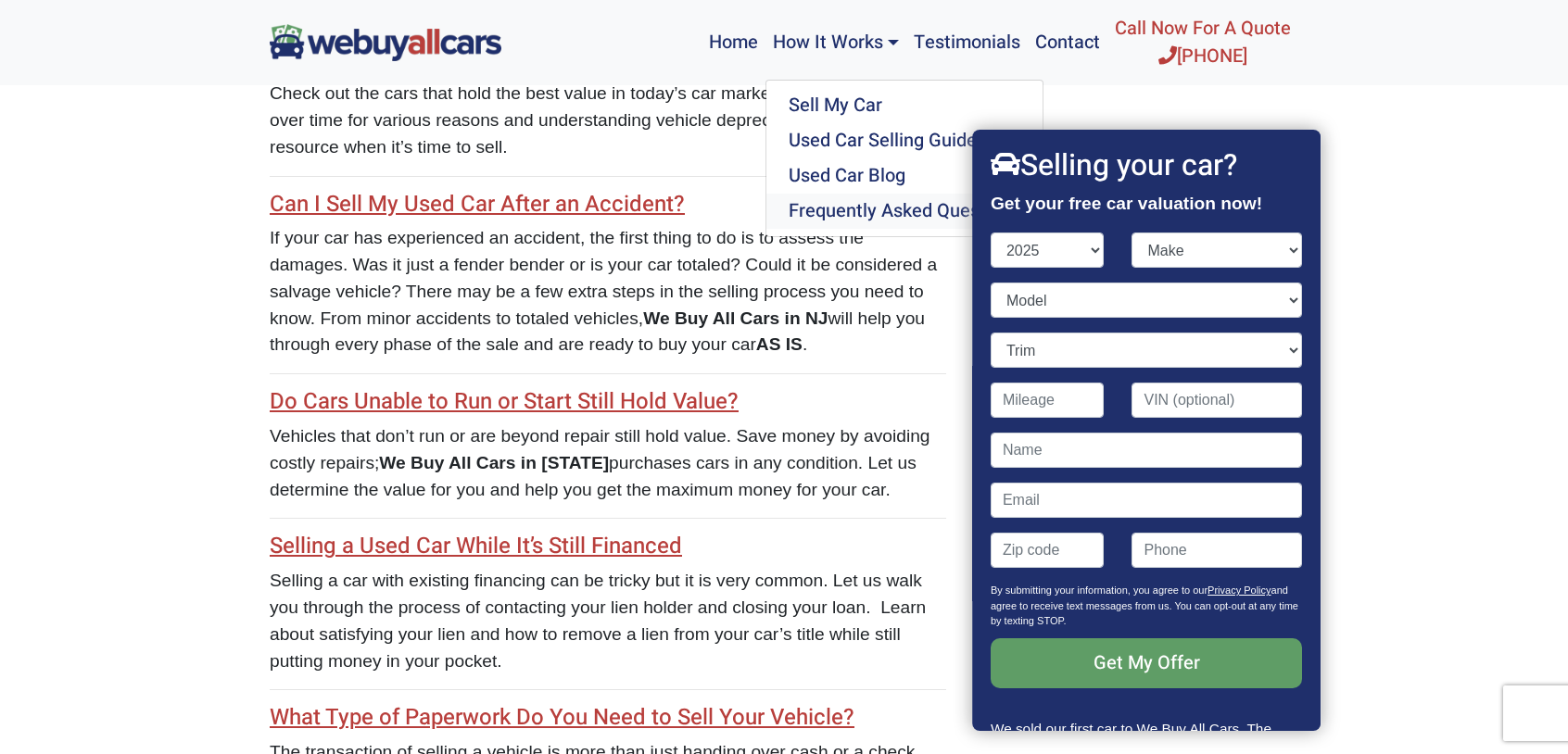 click on "Frequently Asked Questions" at bounding box center [904, 211] 